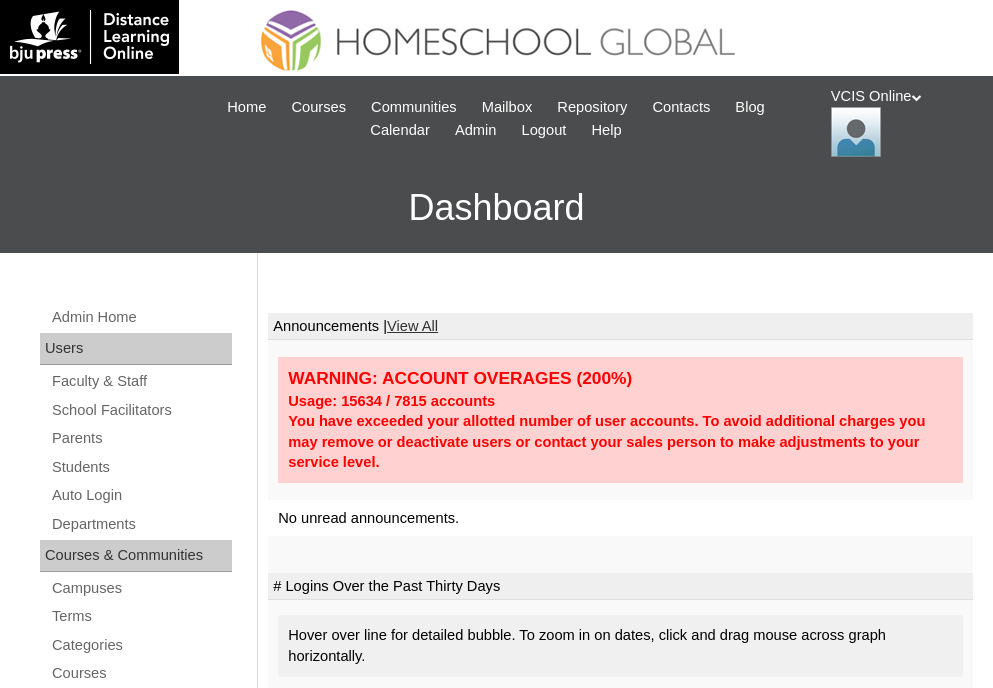 scroll, scrollTop: 0, scrollLeft: 0, axis: both 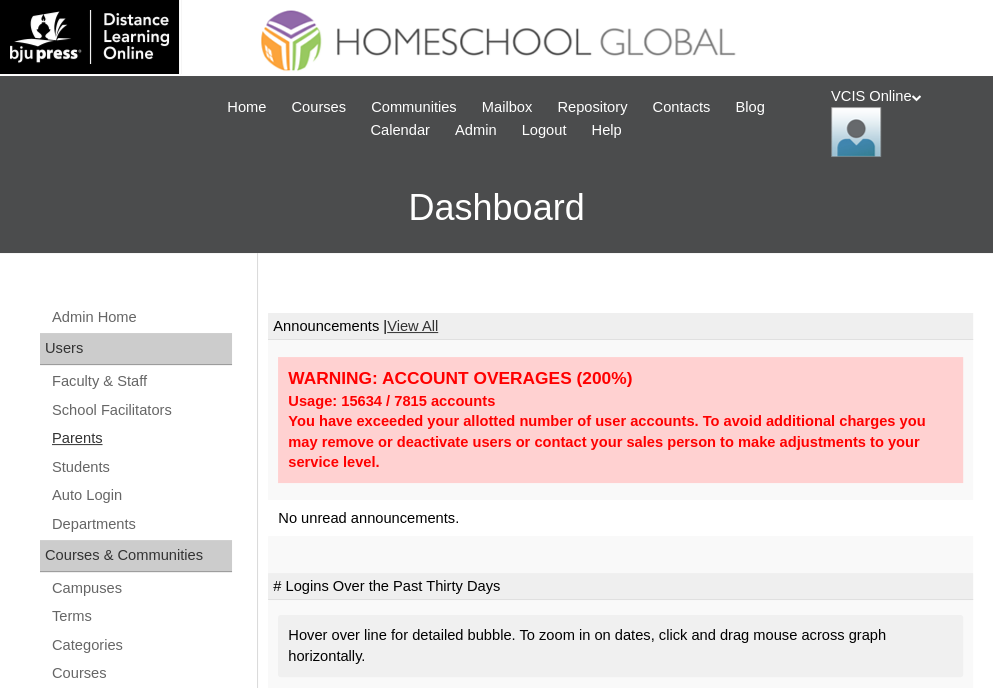 click on "Parents" at bounding box center (141, 438) 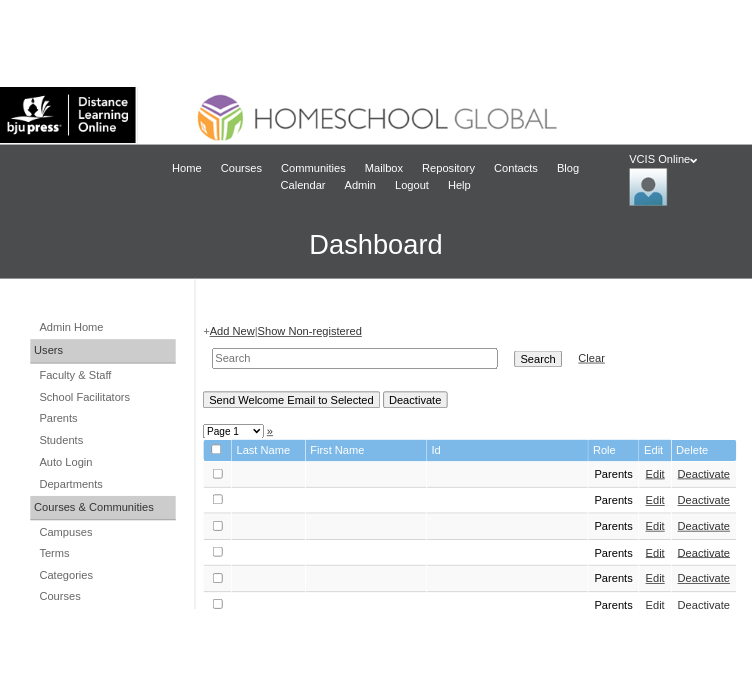 scroll, scrollTop: 0, scrollLeft: 0, axis: both 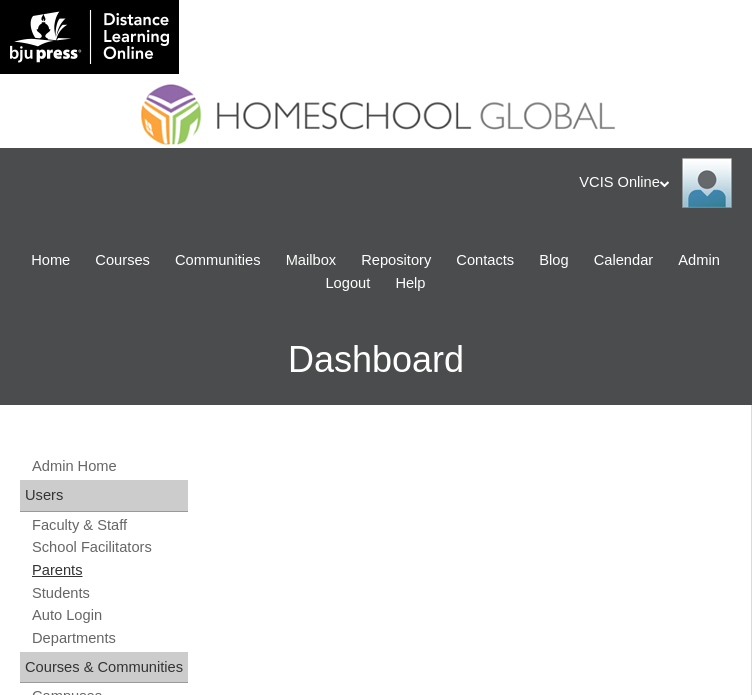 click on "Parents" at bounding box center (109, 570) 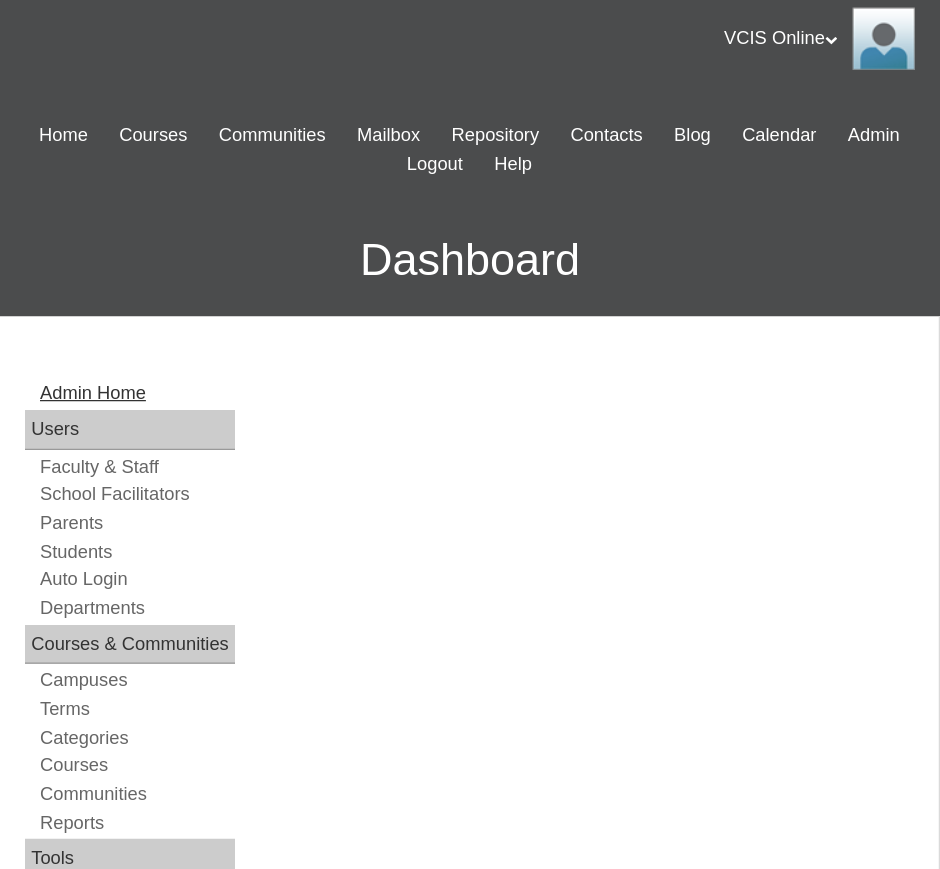 scroll, scrollTop: 200, scrollLeft: 0, axis: vertical 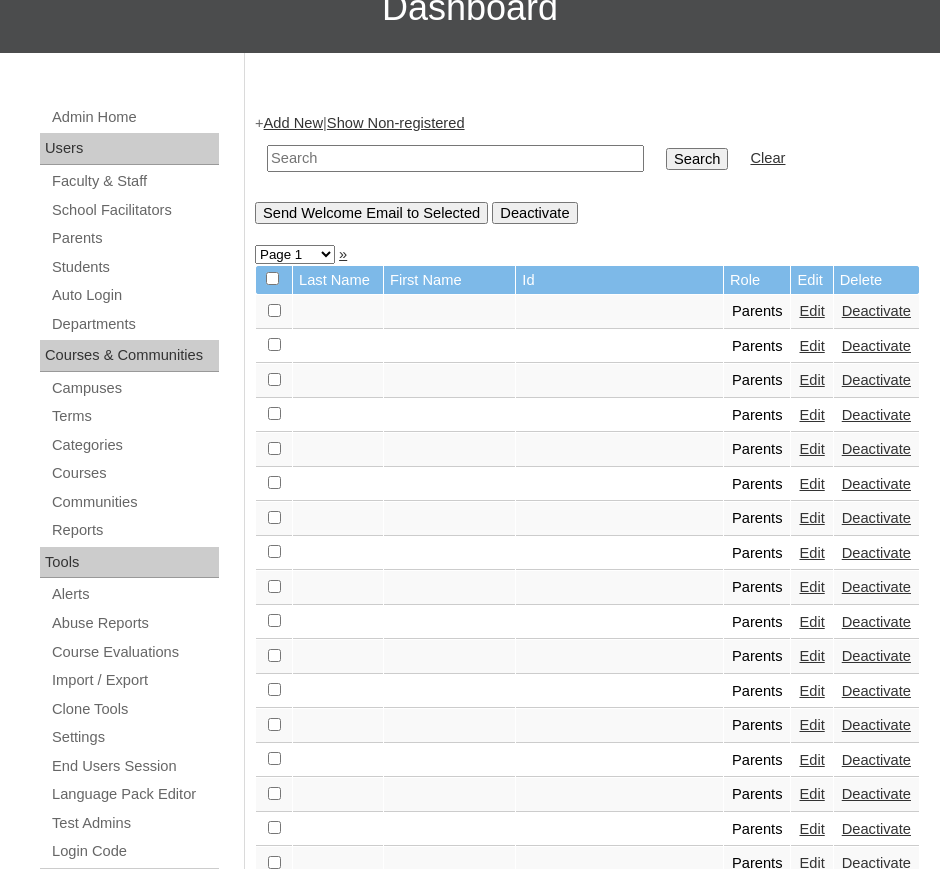 drag, startPoint x: 288, startPoint y: 81, endPoint x: 310, endPoint y: 154, distance: 76.243034 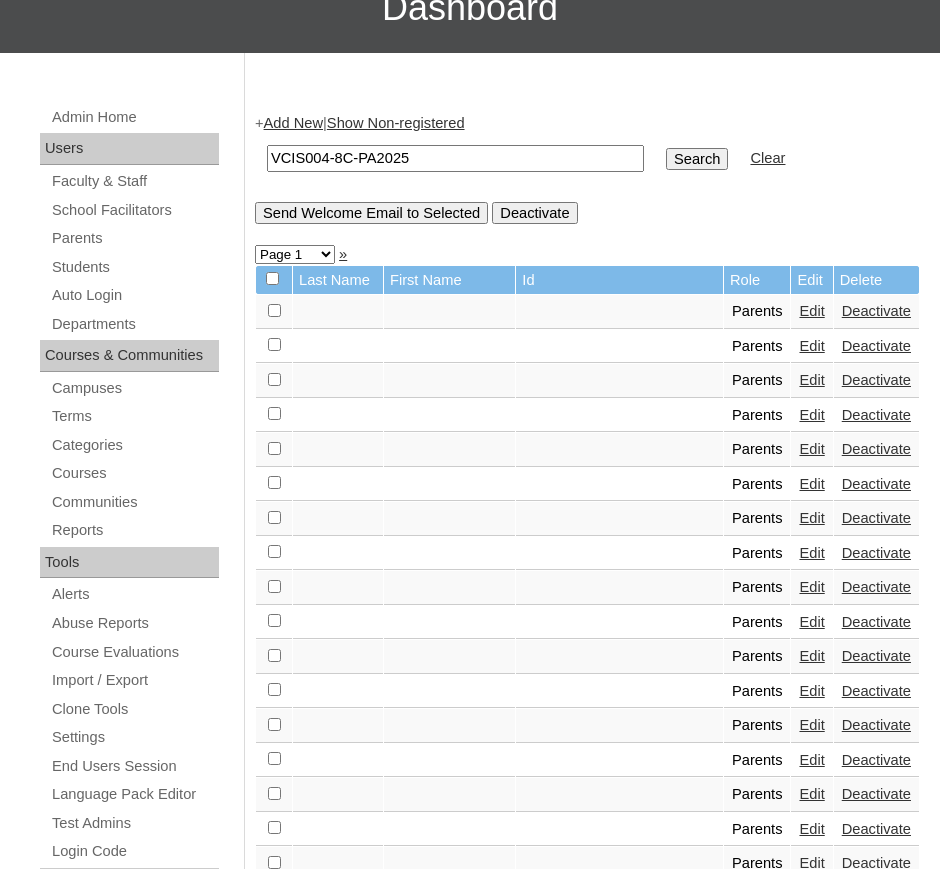 type on "VCIS004-8C-PA2025" 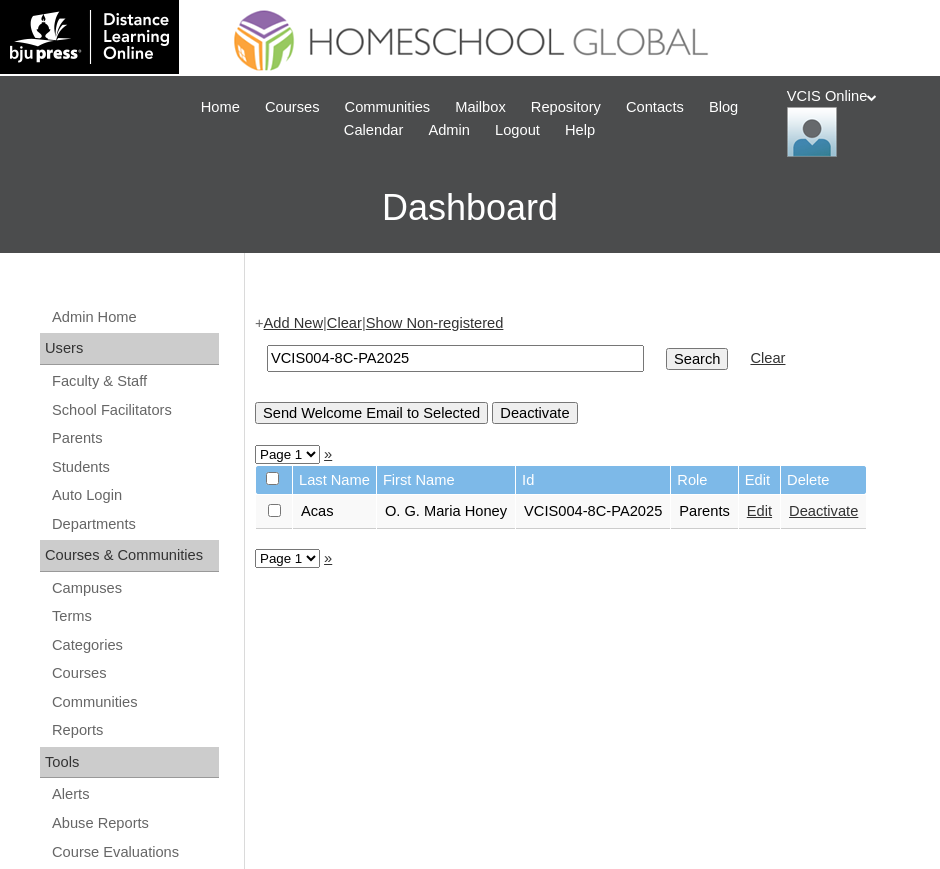 scroll, scrollTop: 0, scrollLeft: 0, axis: both 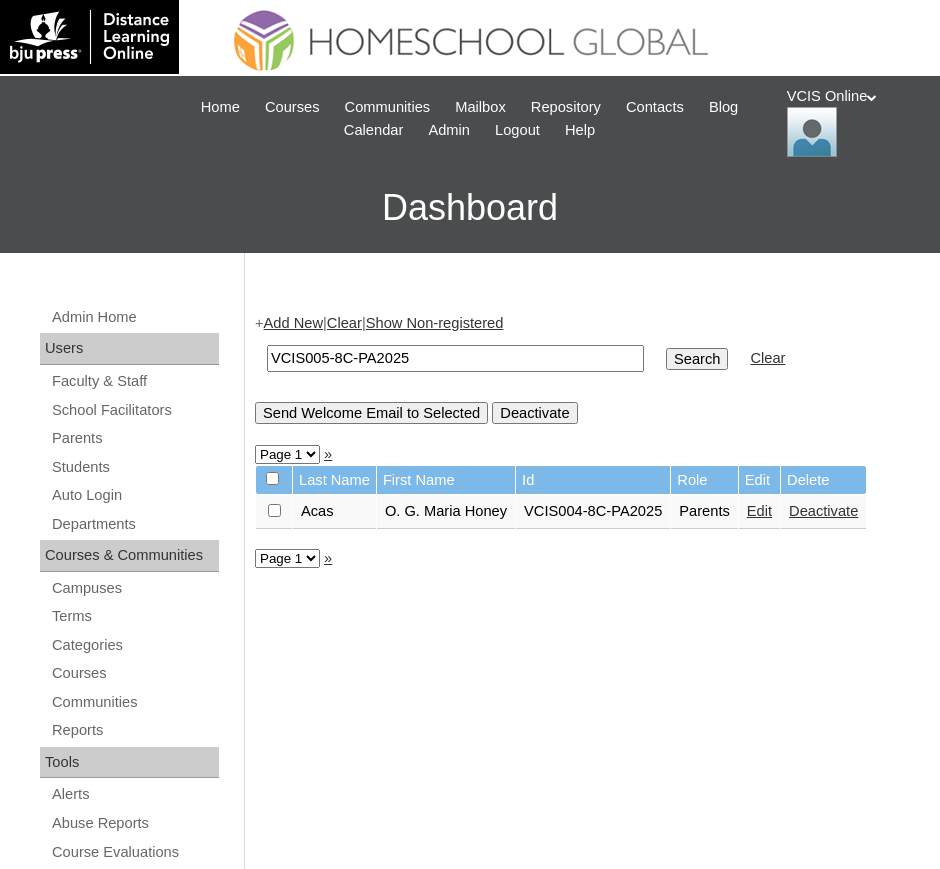 type on "VCIS005-8C-PA2025" 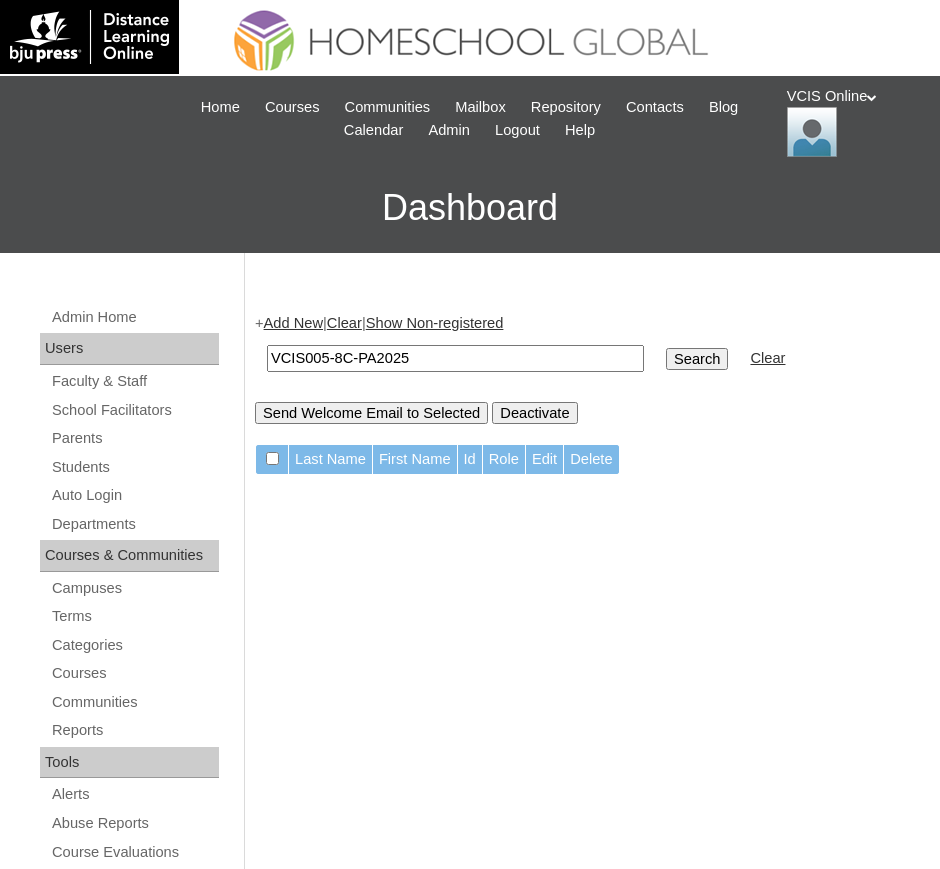 scroll, scrollTop: 0, scrollLeft: 0, axis: both 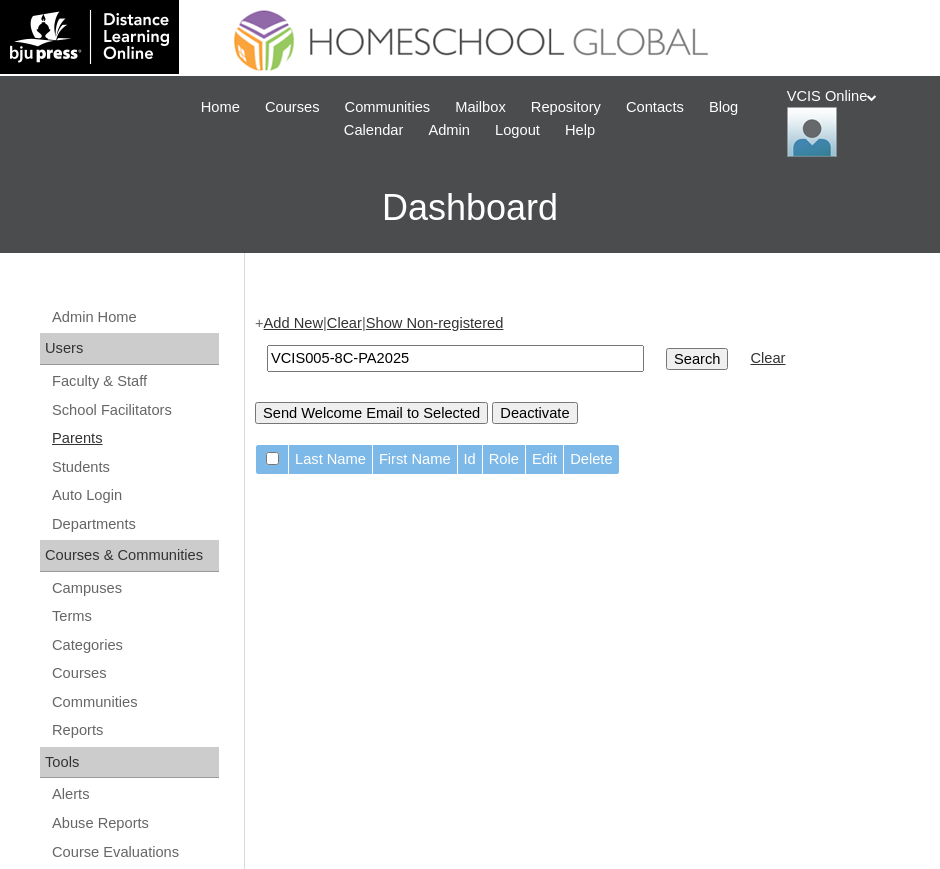 click on "Parents" at bounding box center (134, 438) 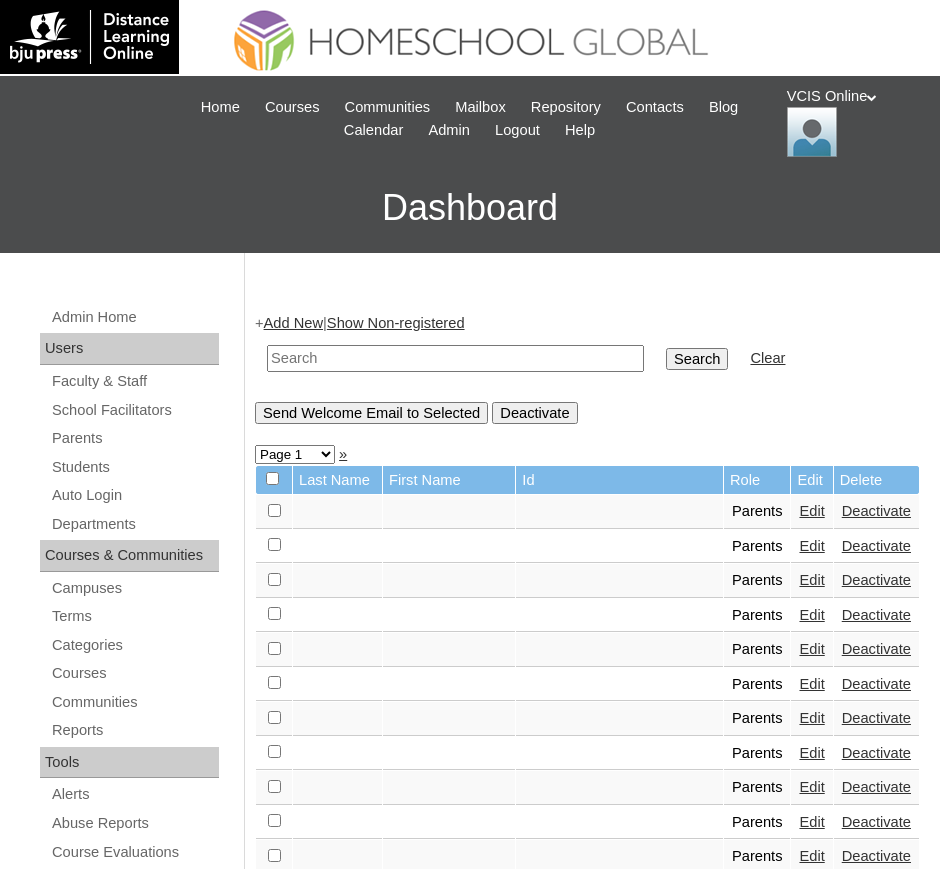 scroll, scrollTop: 0, scrollLeft: 0, axis: both 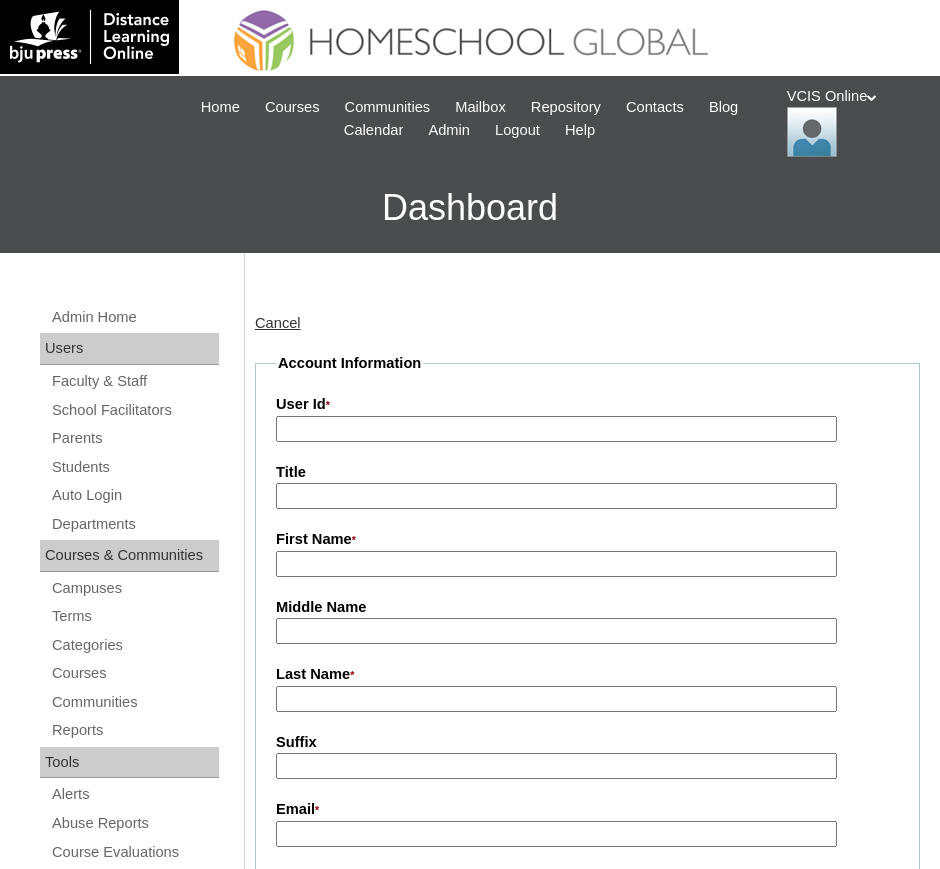 click on "User Id  *" at bounding box center [556, 429] 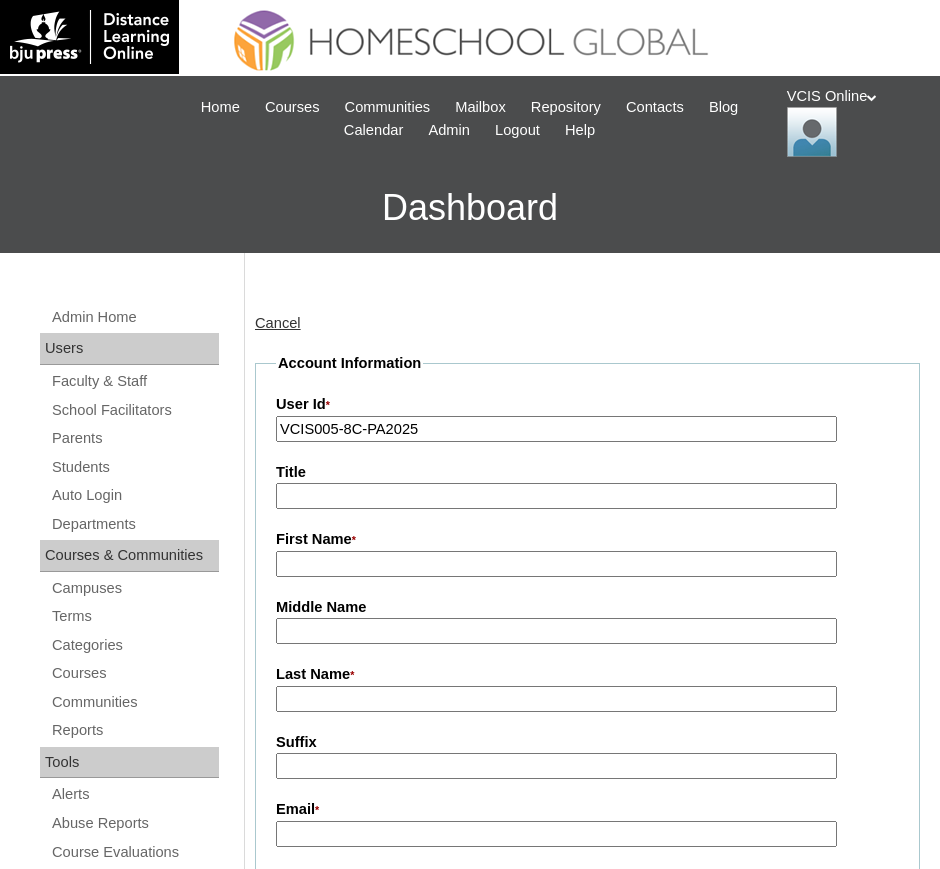 type on "VCIS005-8C-PA2025" 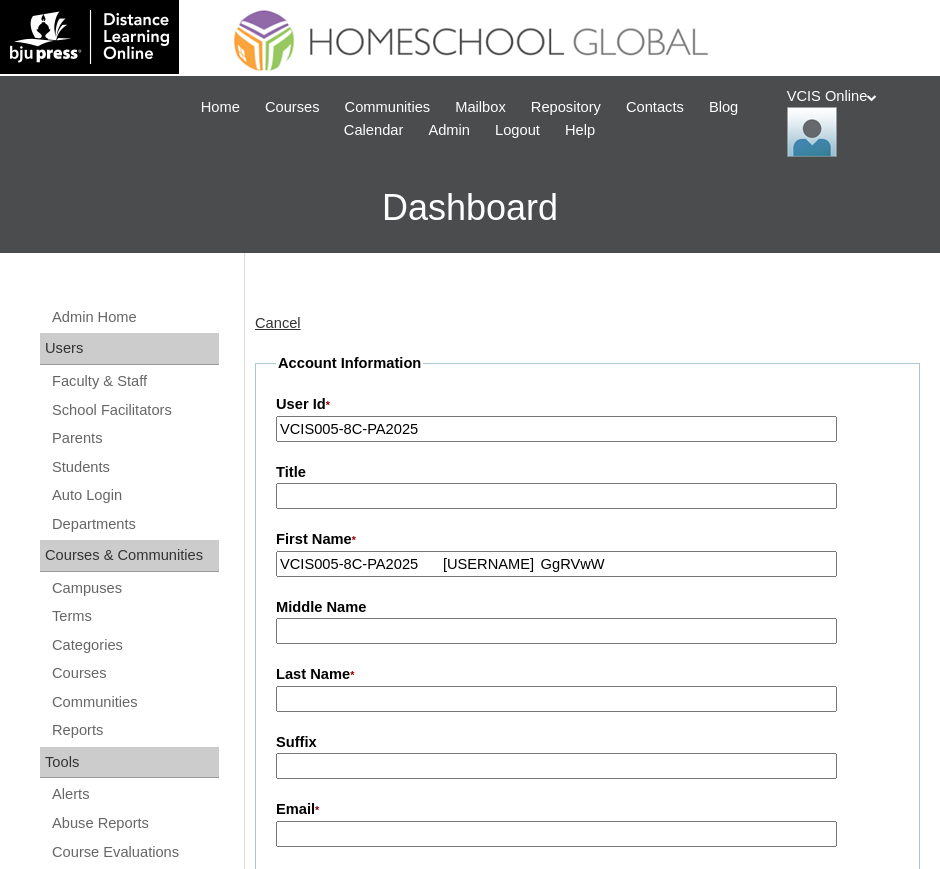 drag, startPoint x: 650, startPoint y: 569, endPoint x: 272, endPoint y: 539, distance: 379.1886 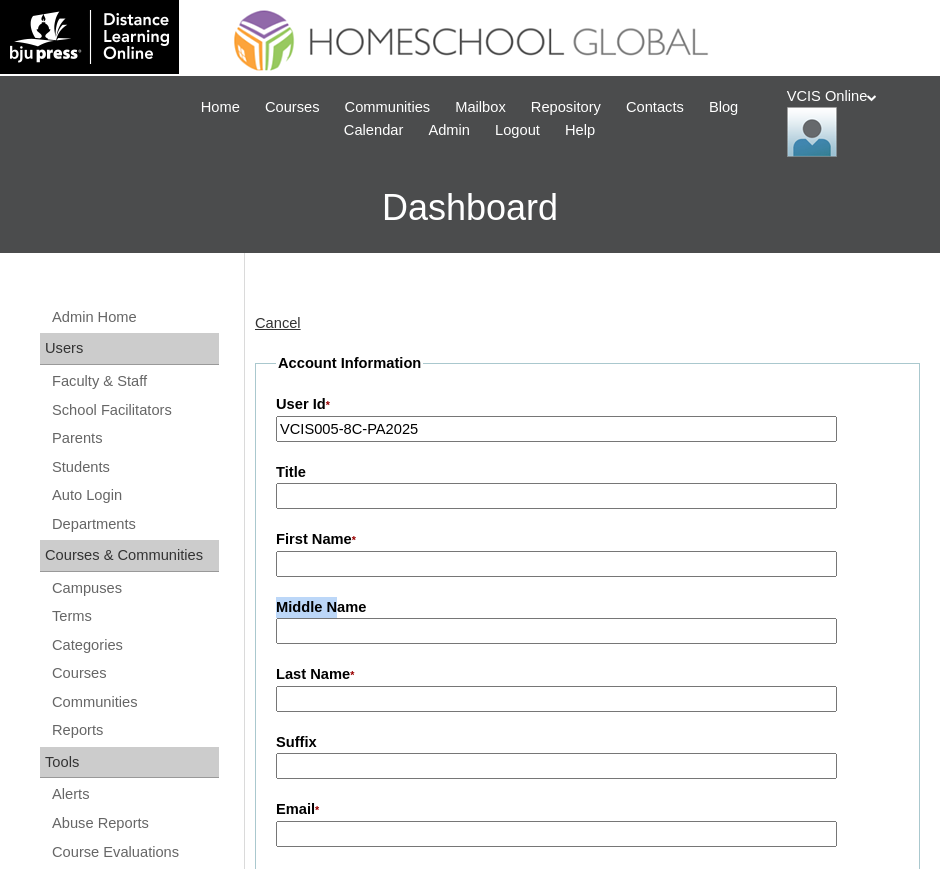 drag, startPoint x: 338, startPoint y: 576, endPoint x: 346, endPoint y: 564, distance: 14.422205 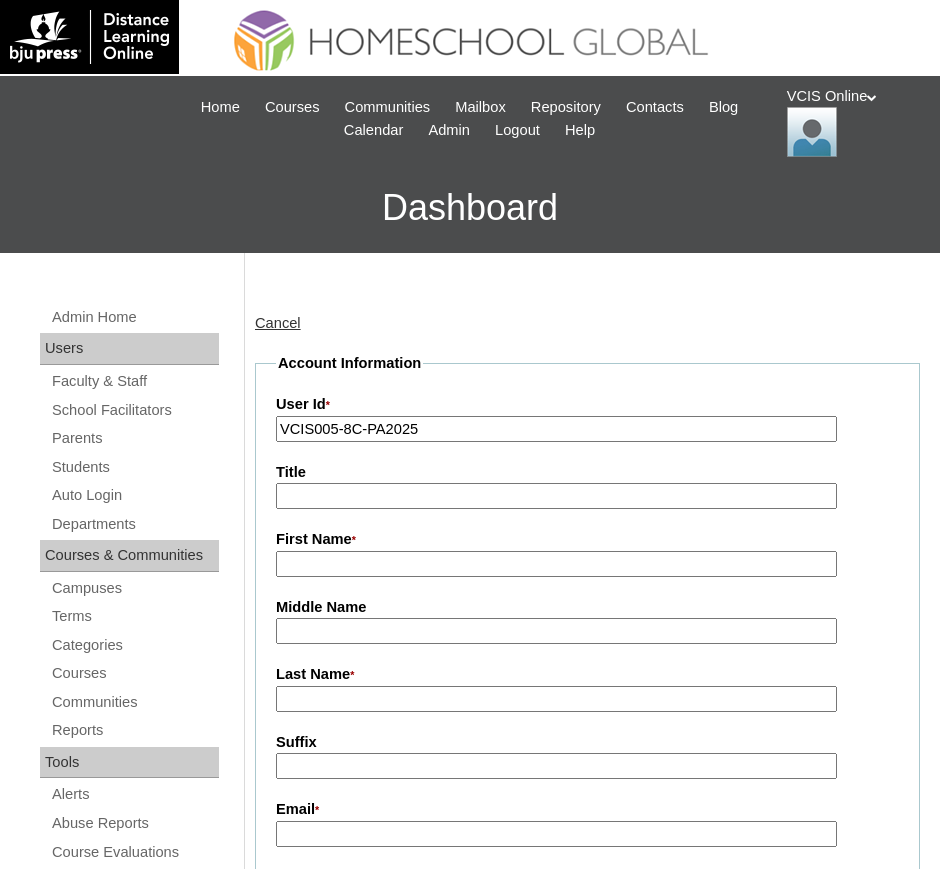 click on "First Name  *" at bounding box center (556, 564) 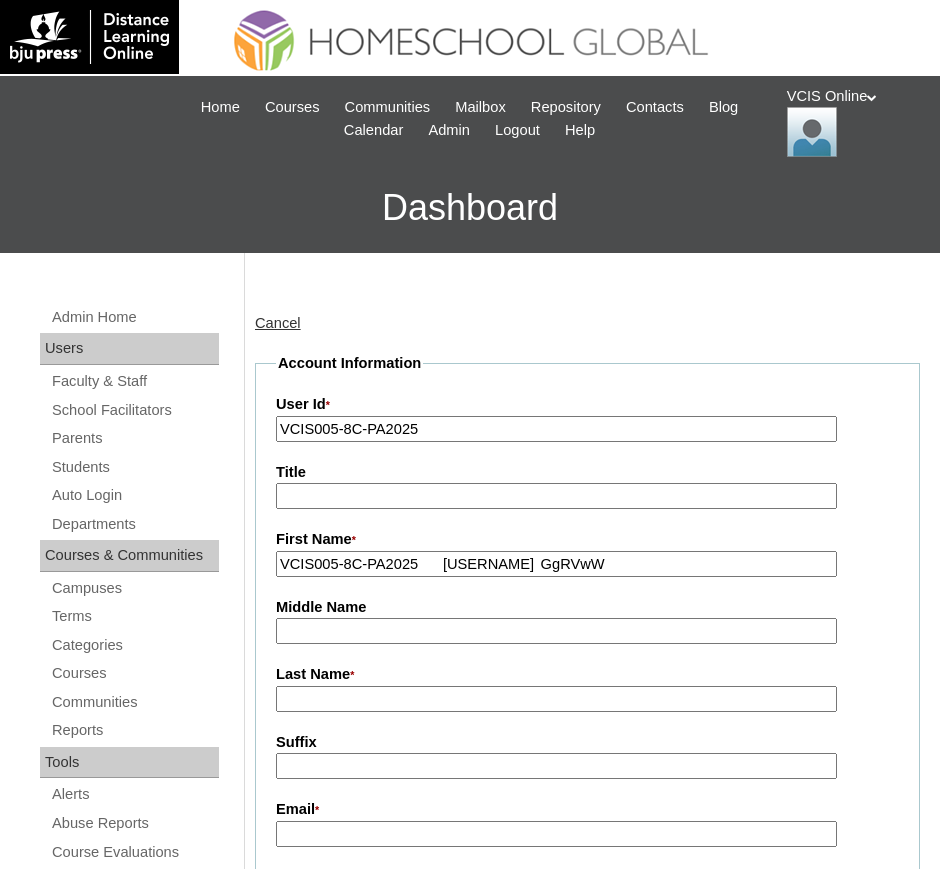 drag, startPoint x: 286, startPoint y: 562, endPoint x: 788, endPoint y: 510, distance: 504.68604 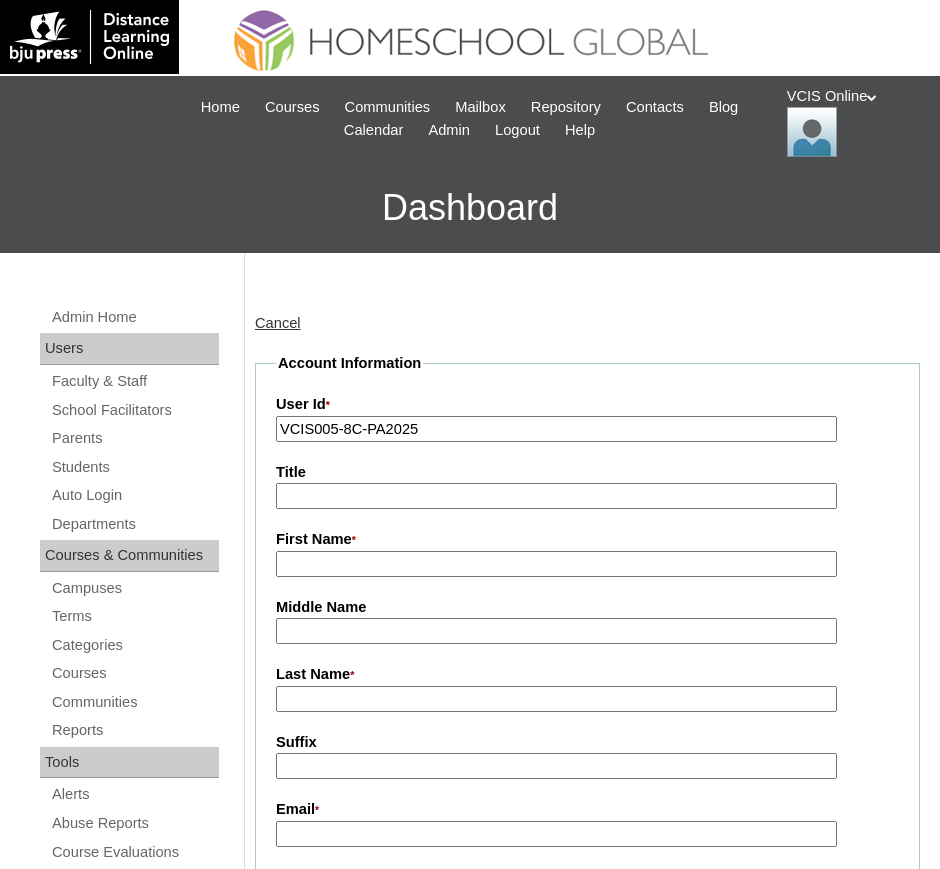 click on "First Name  *" at bounding box center (556, 564) 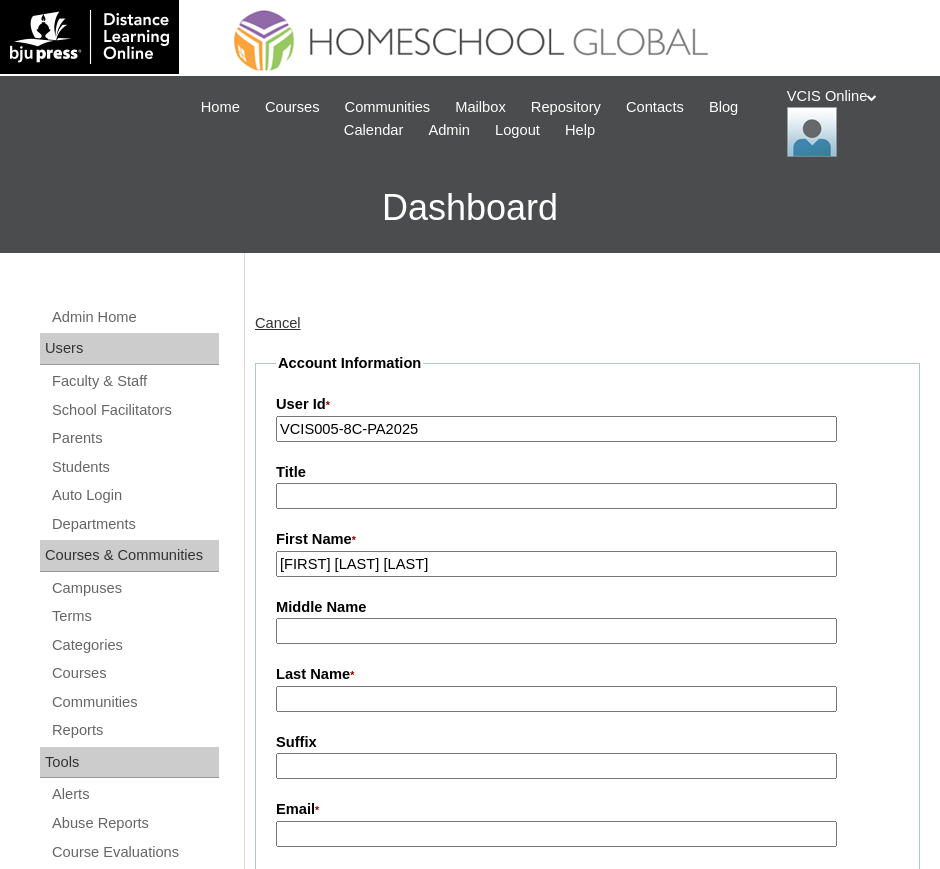 drag, startPoint x: 327, startPoint y: 563, endPoint x: 470, endPoint y: 591, distance: 145.71547 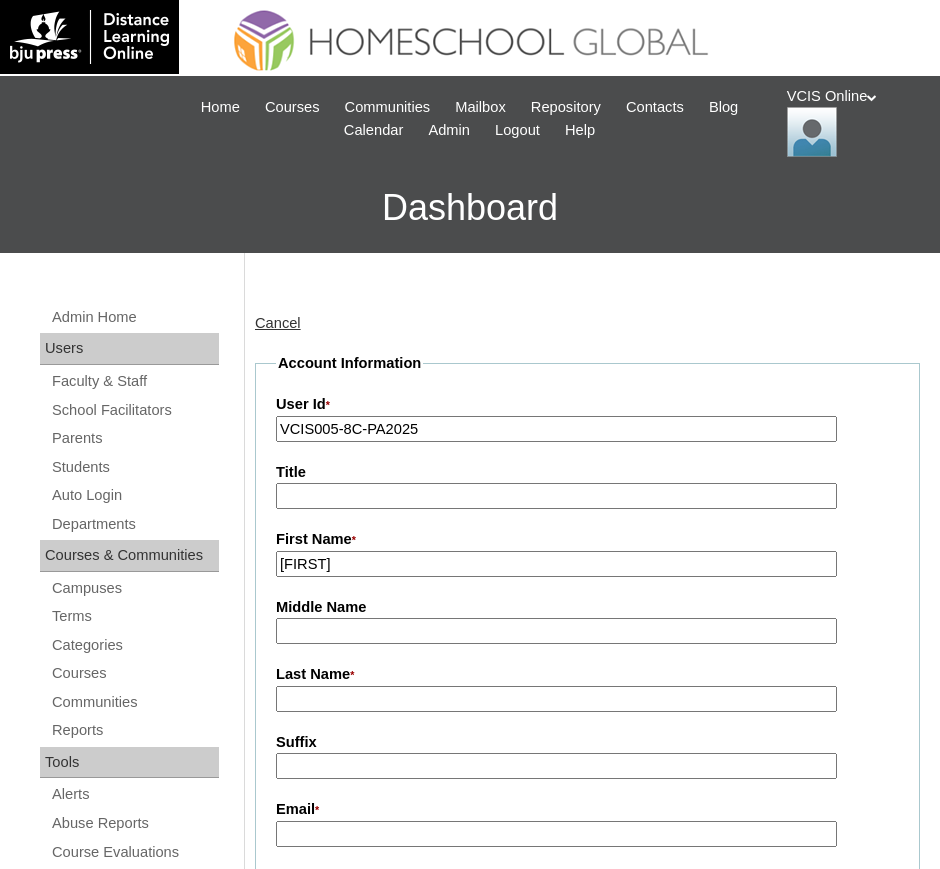 type on "Editha" 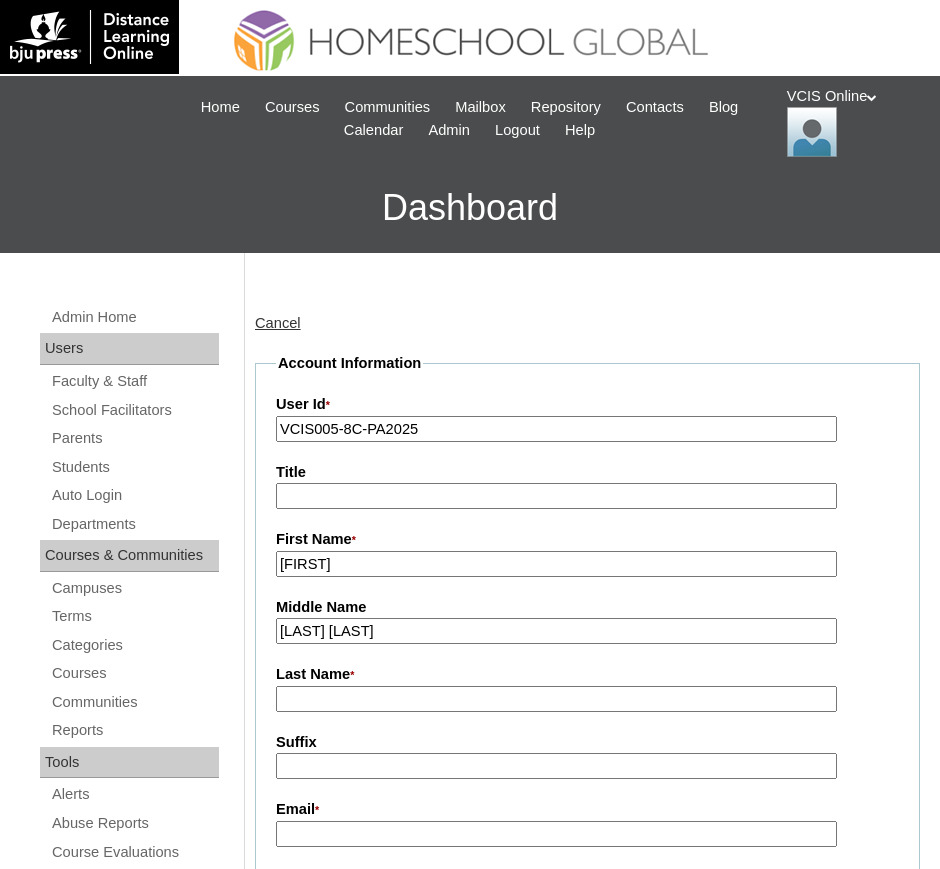 click on "Lozano Miranda" at bounding box center [556, 631] 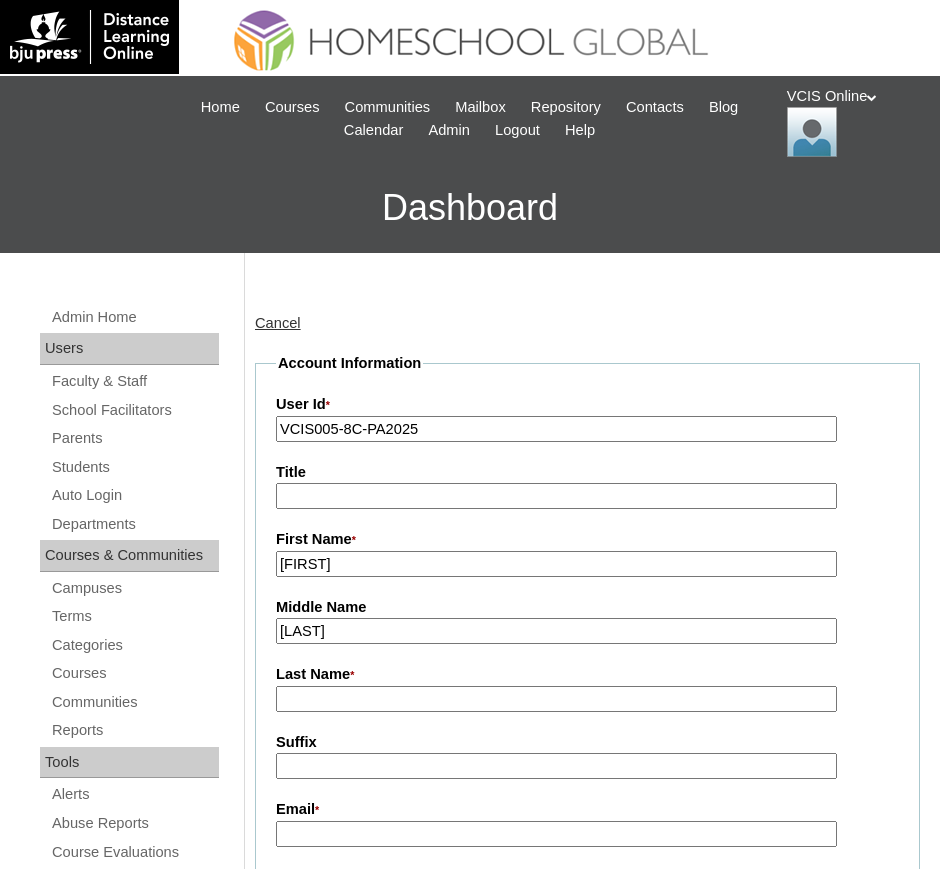 type on "Lozano" 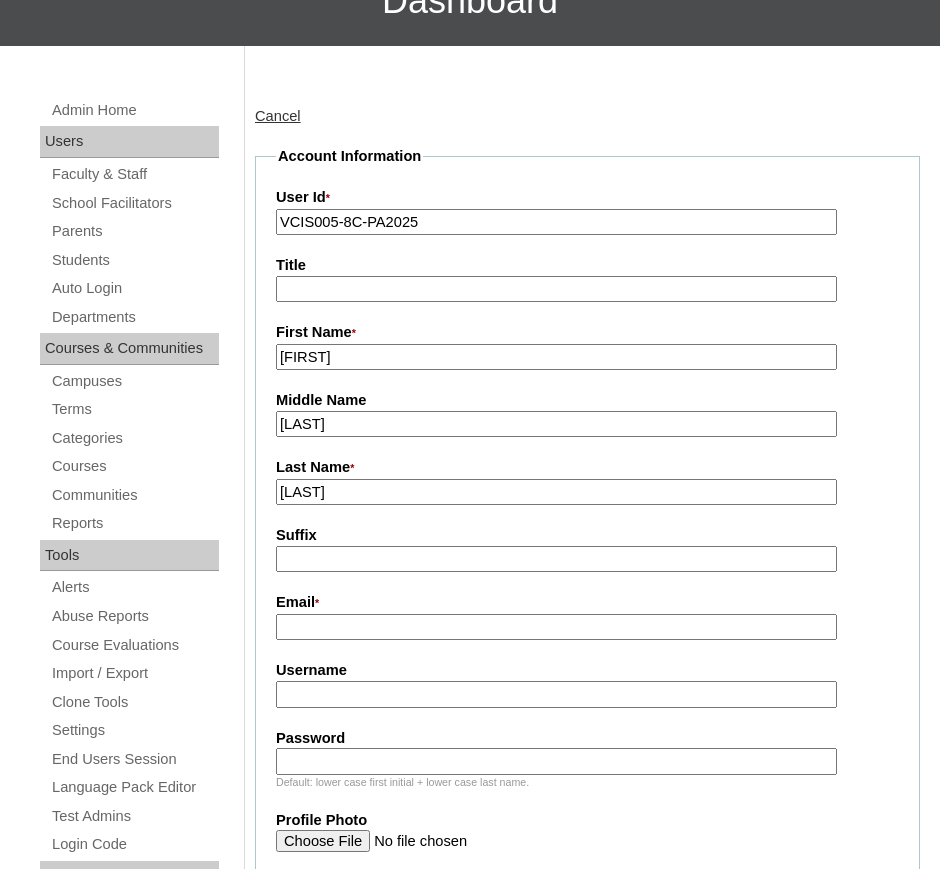 scroll, scrollTop: 250, scrollLeft: 0, axis: vertical 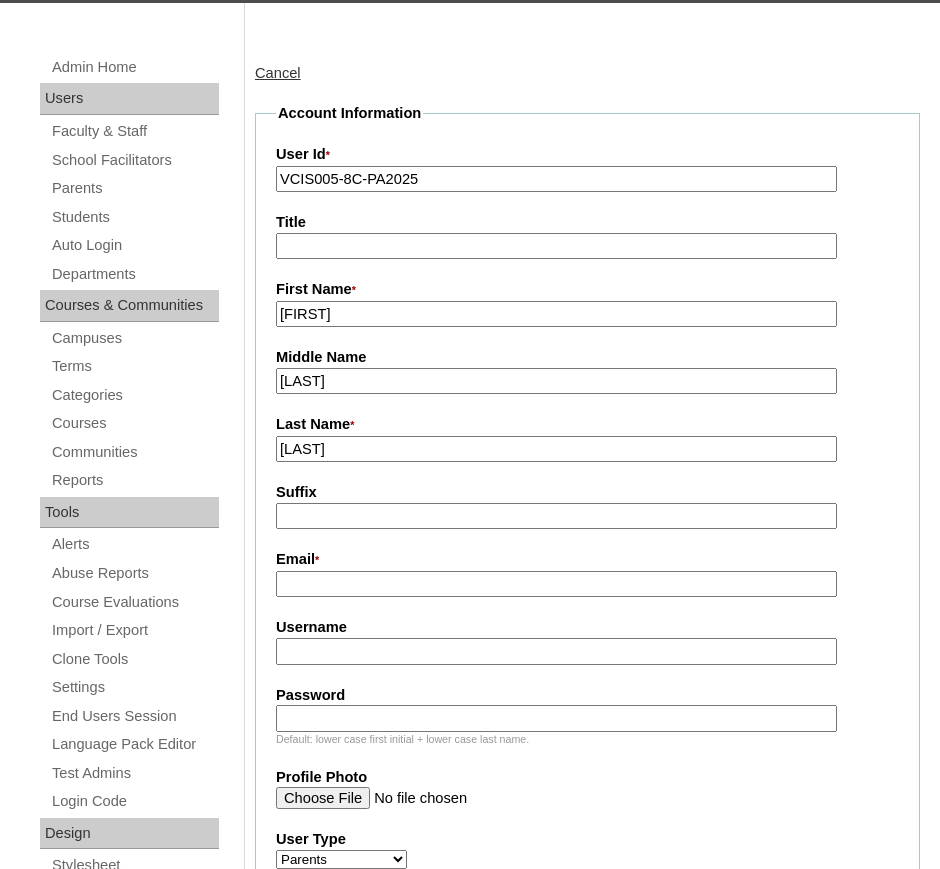 type on "Miranda" 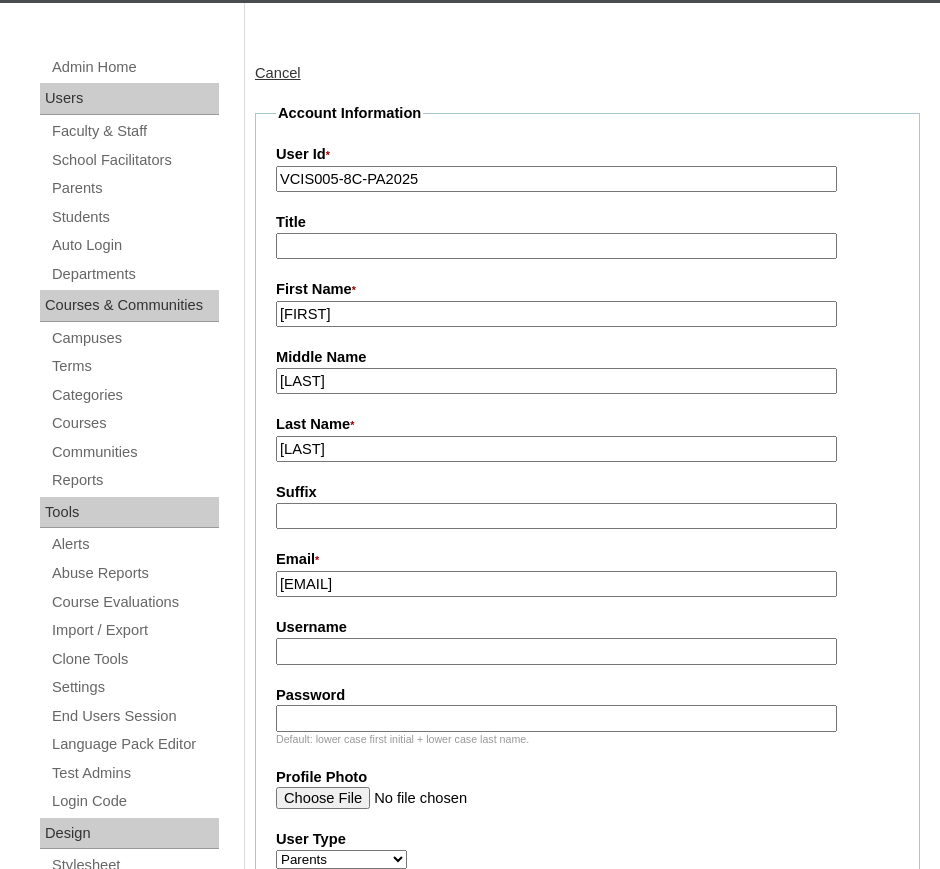 type on "lemiranda8@yahoo.com" 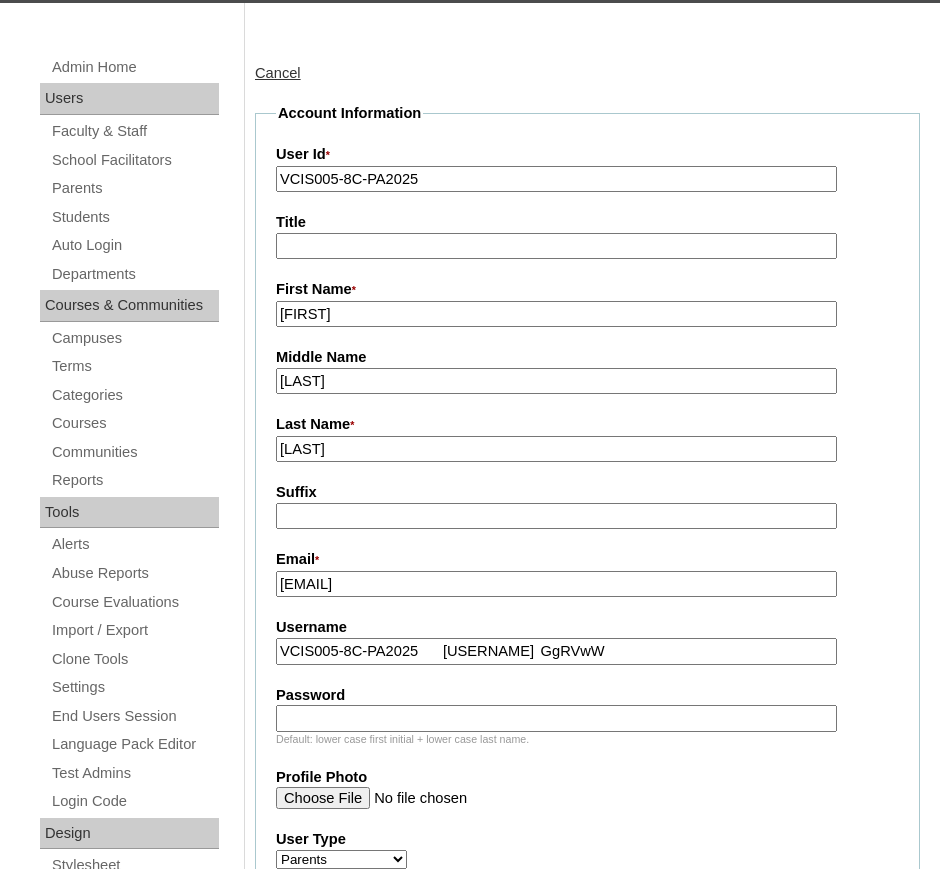 drag, startPoint x: 284, startPoint y: 647, endPoint x: 446, endPoint y: 645, distance: 162.01234 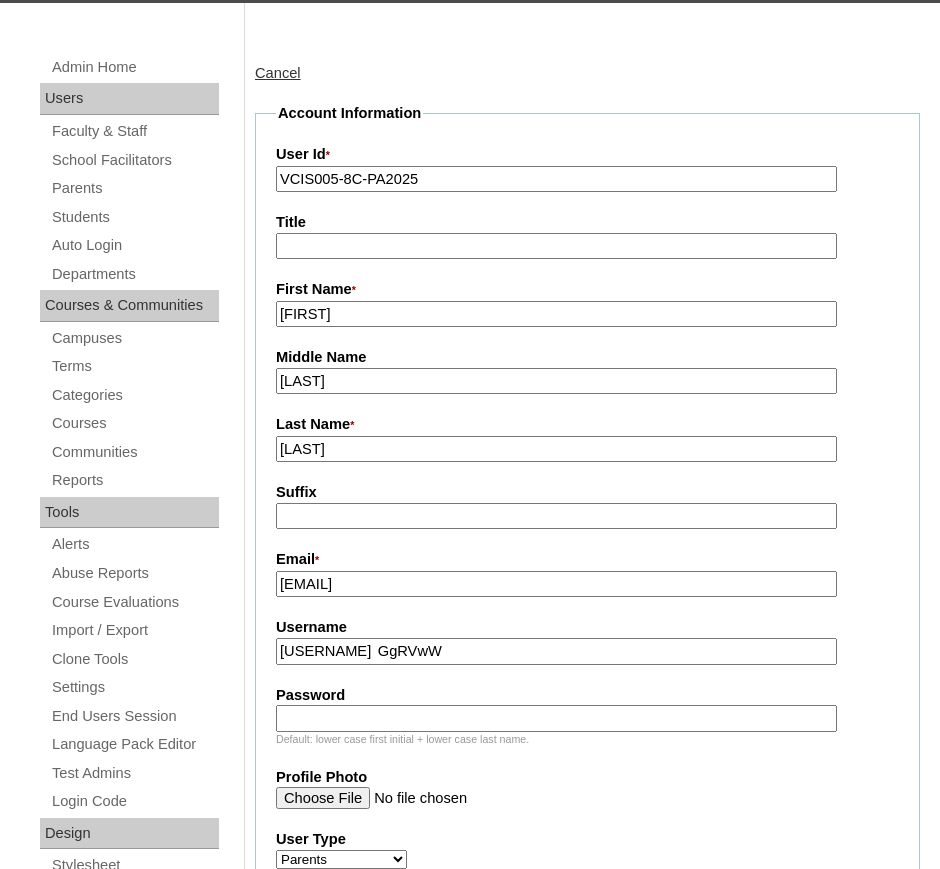 click on "emiranda2025	GgRVwW" at bounding box center [556, 651] 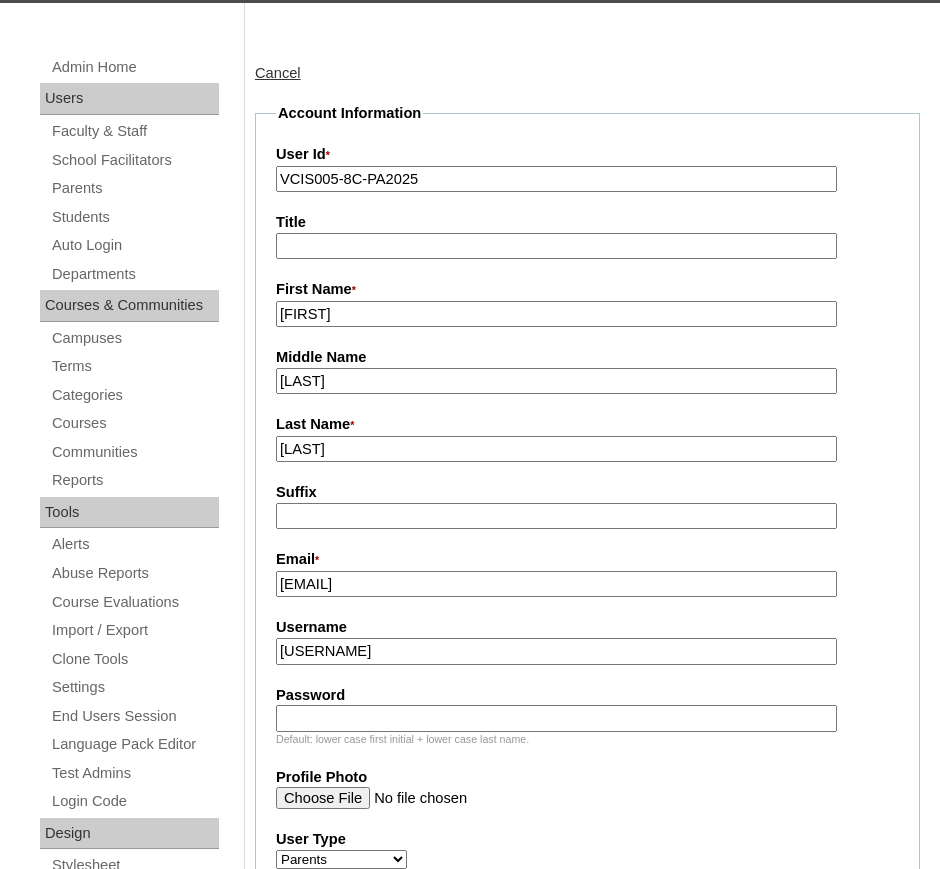 type on "emiranda2025" 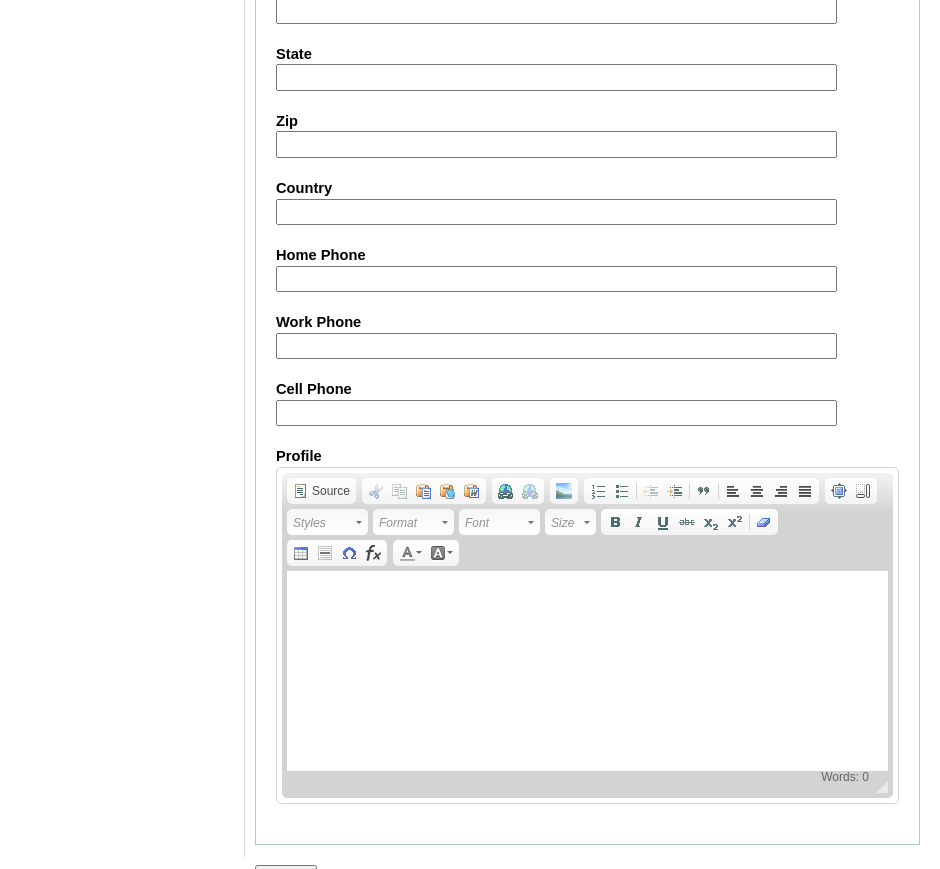 scroll, scrollTop: 1918, scrollLeft: 0, axis: vertical 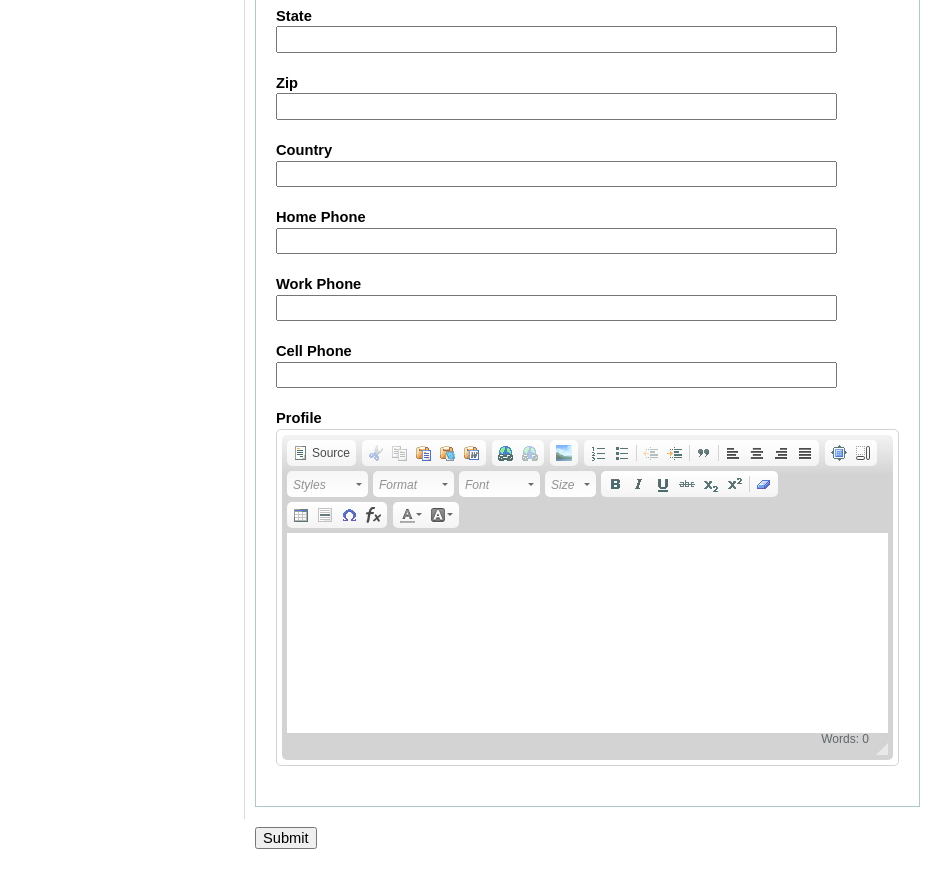 type on "GgRVwW" 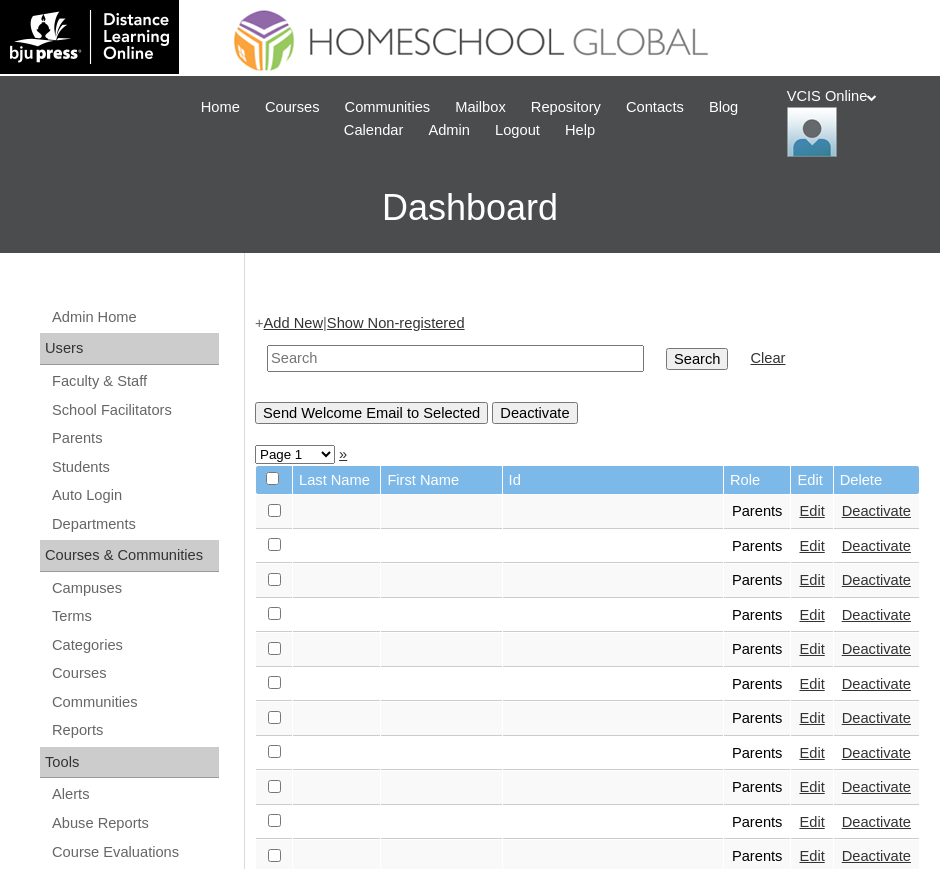 scroll, scrollTop: 0, scrollLeft: 0, axis: both 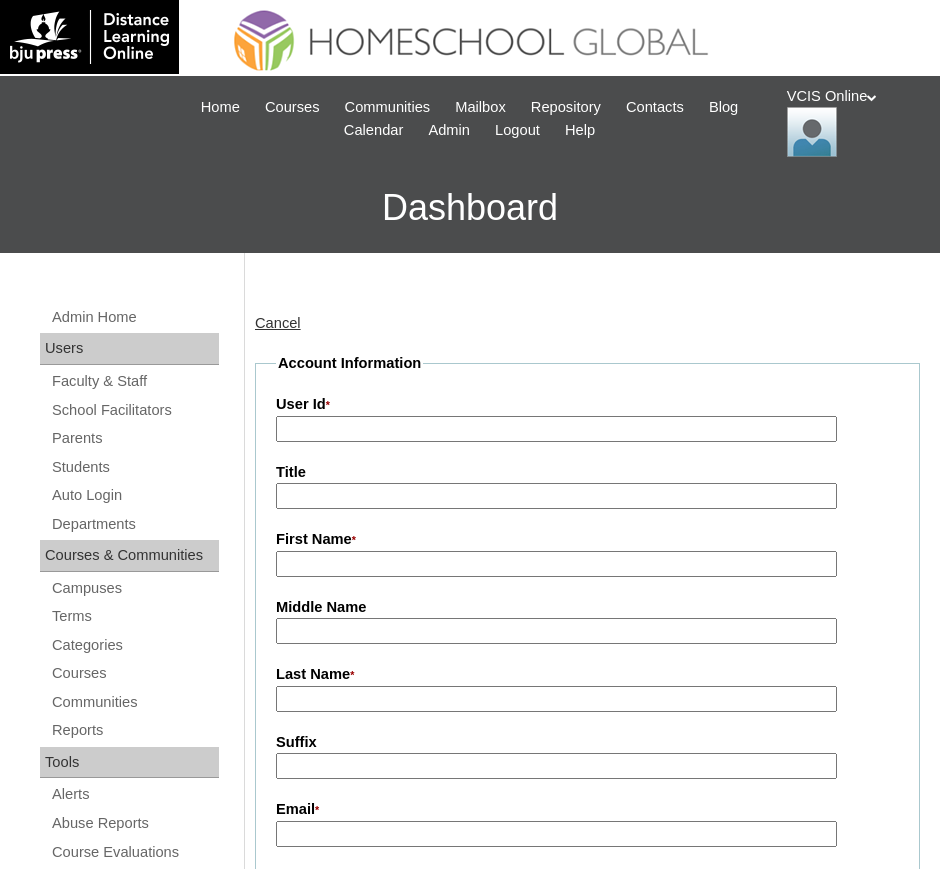 click on "User Id  *" at bounding box center [556, 429] 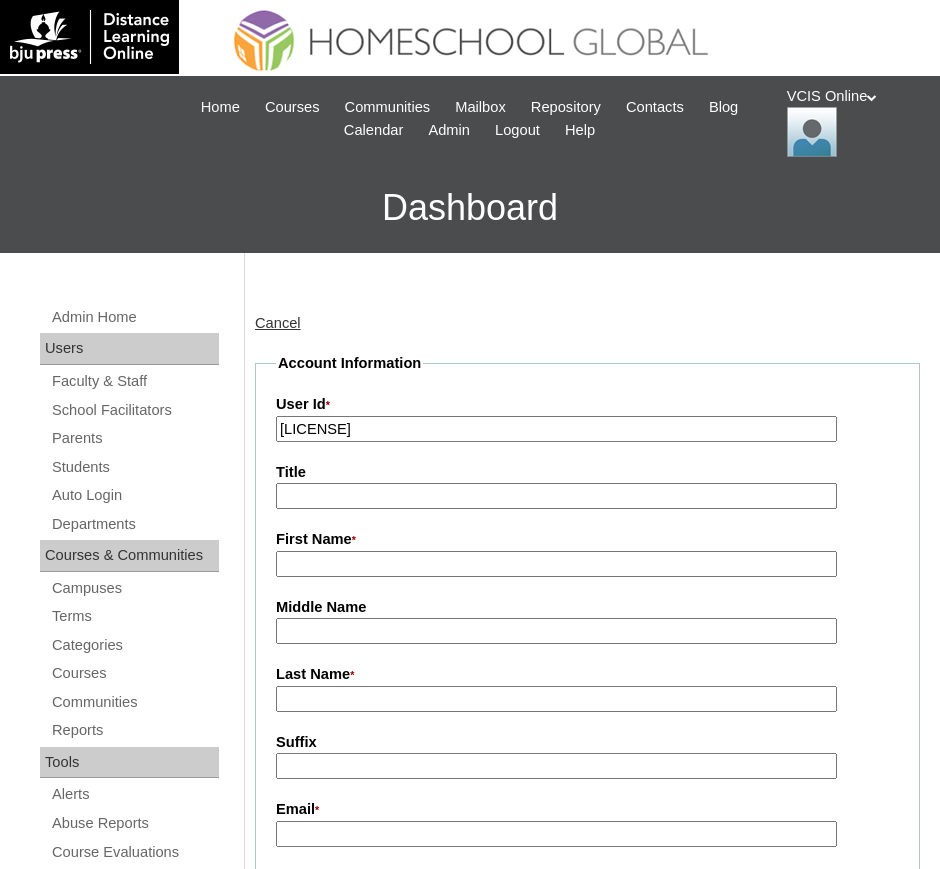 type on "[LICENSE]" 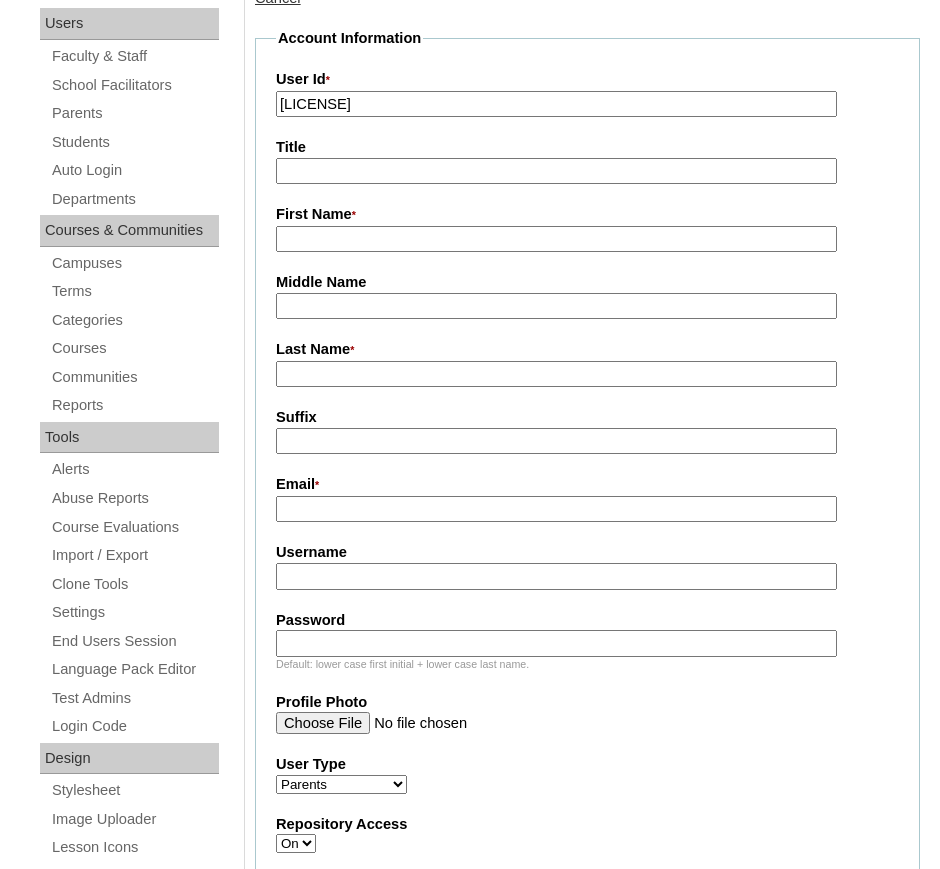 scroll, scrollTop: 375, scrollLeft: 0, axis: vertical 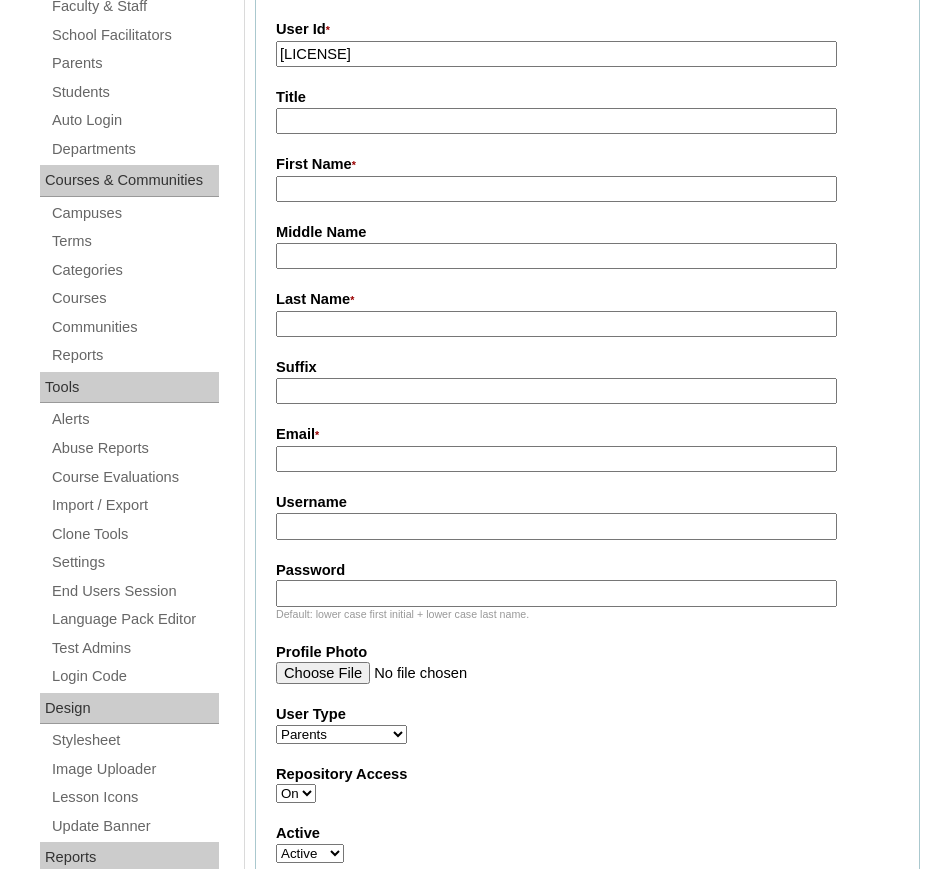 click on "Username" at bounding box center (556, 526) 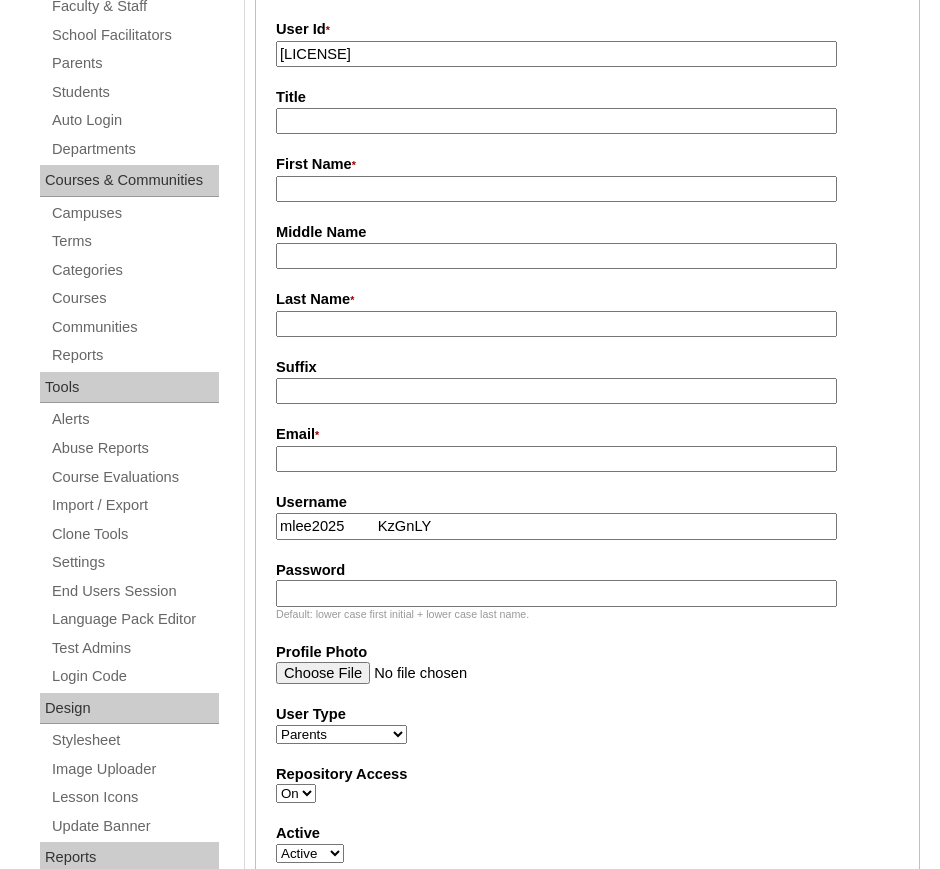 drag, startPoint x: 351, startPoint y: 534, endPoint x: 459, endPoint y: 521, distance: 108.779594 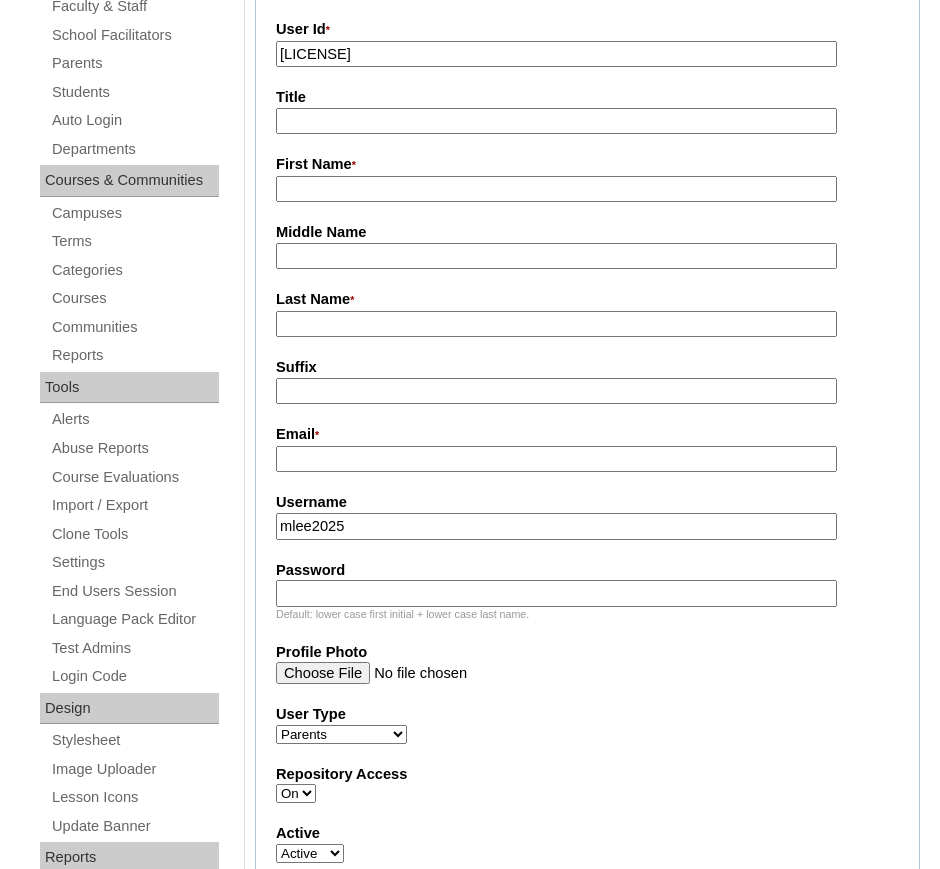 type on "mlee2025" 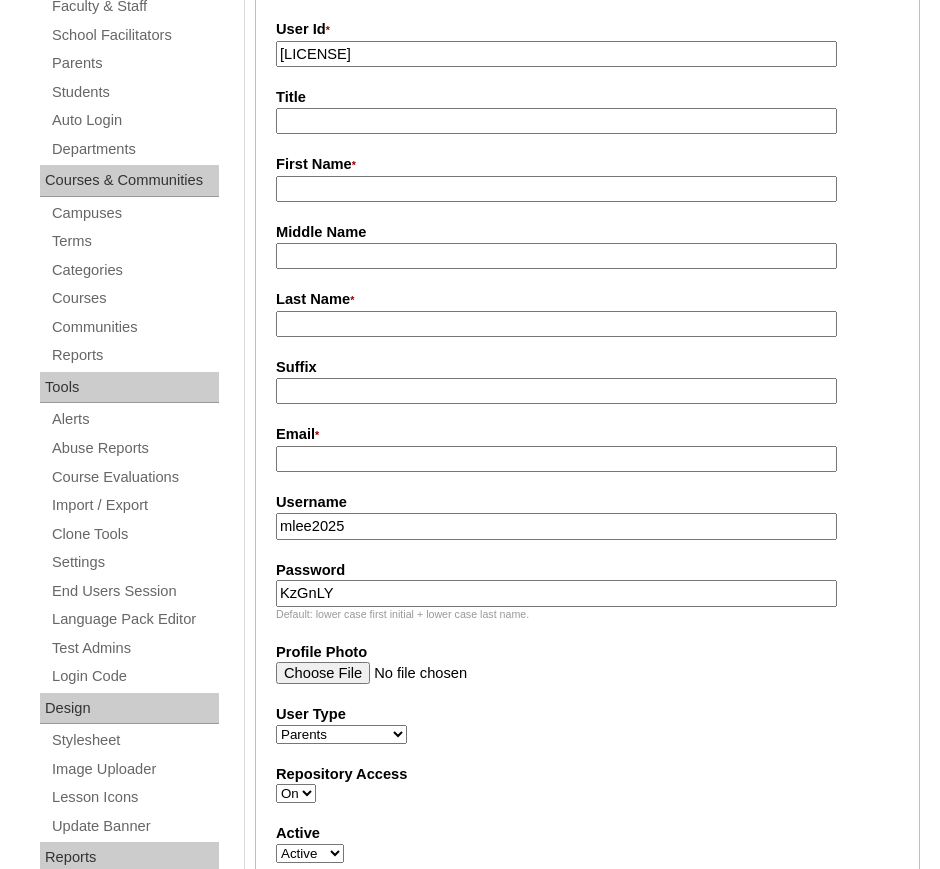click on "KzGnLY" at bounding box center [556, 593] 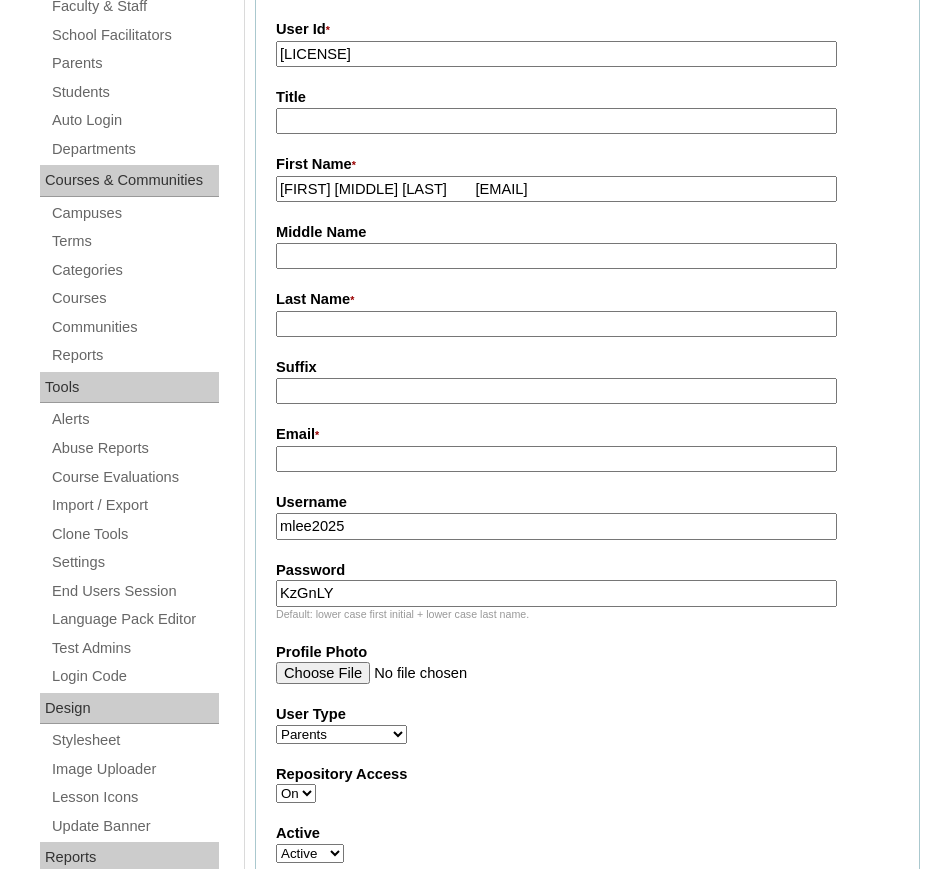 drag, startPoint x: 320, startPoint y: 194, endPoint x: 344, endPoint y: 193, distance: 24.020824 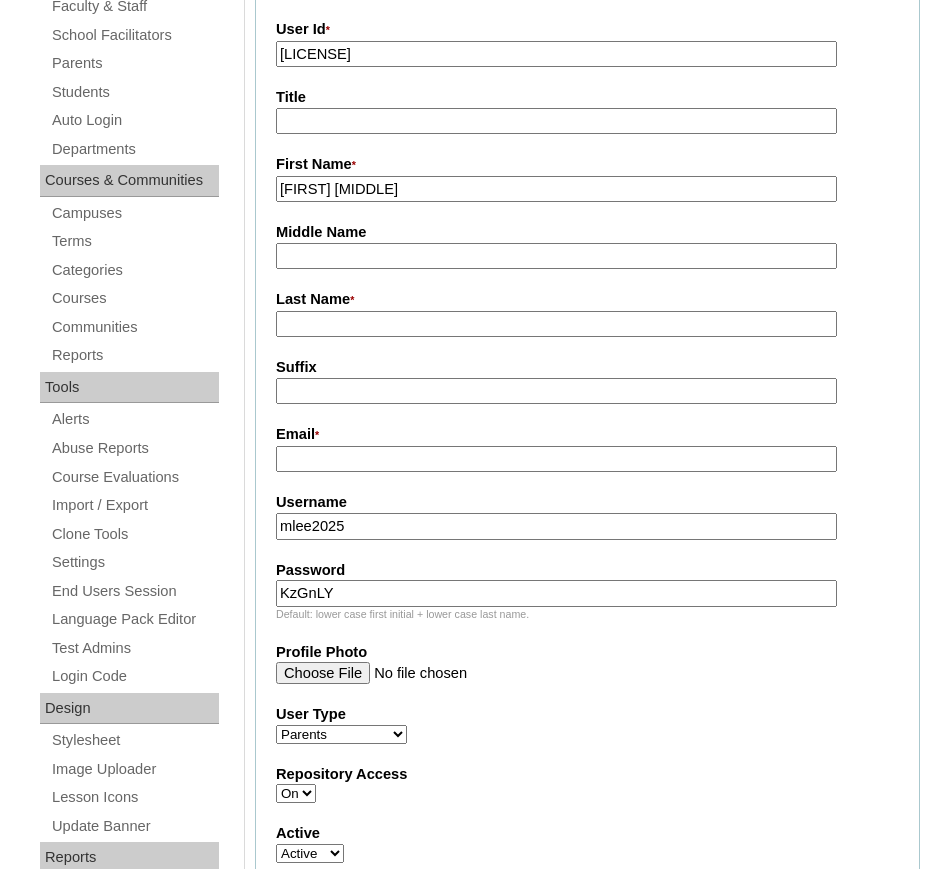 type on "Maria Charmilette" 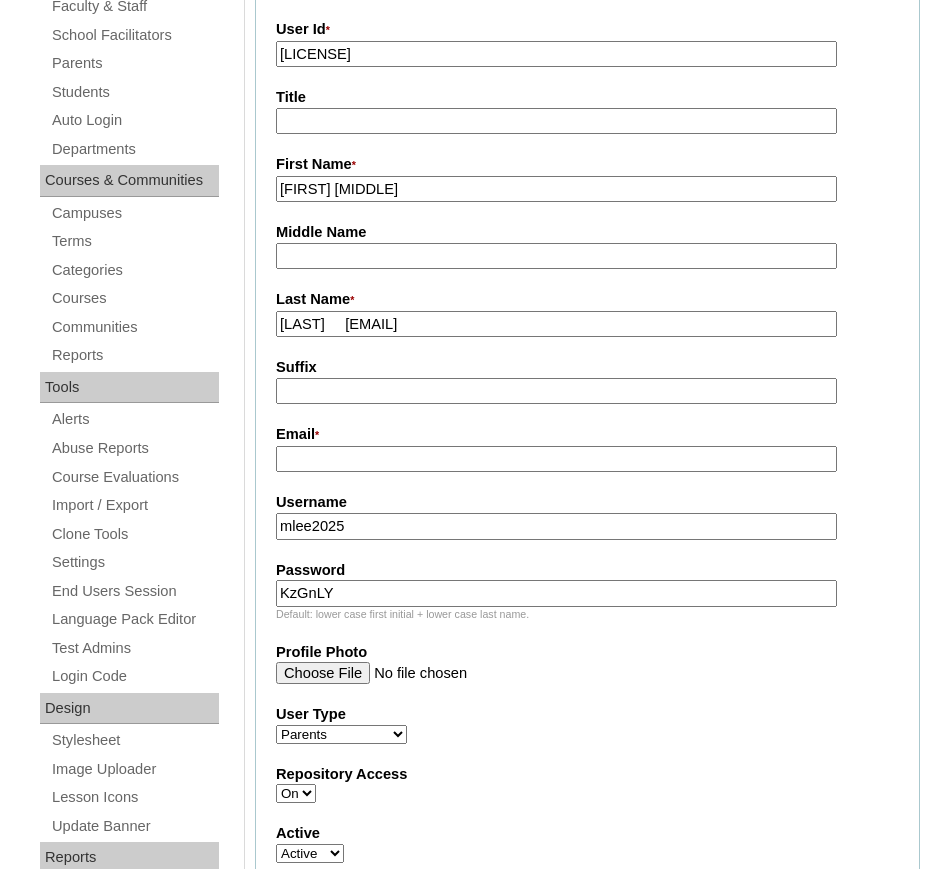 drag, startPoint x: 323, startPoint y: 323, endPoint x: 523, endPoint y: 336, distance: 200.42206 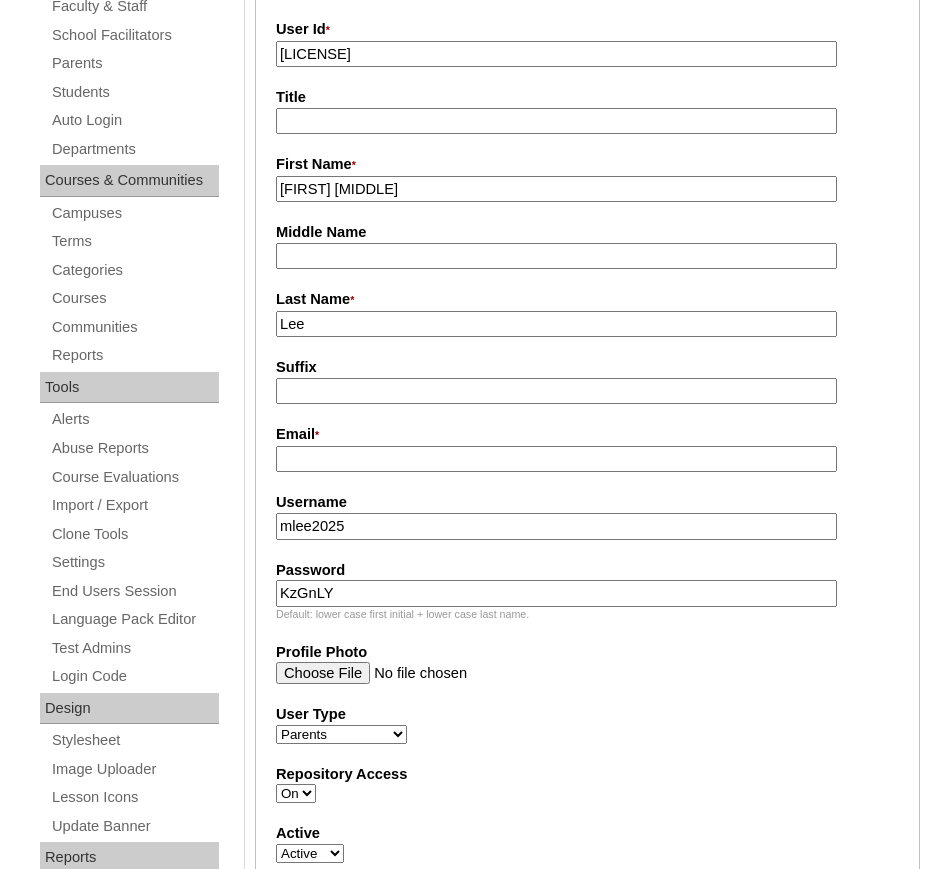 type on "Lee" 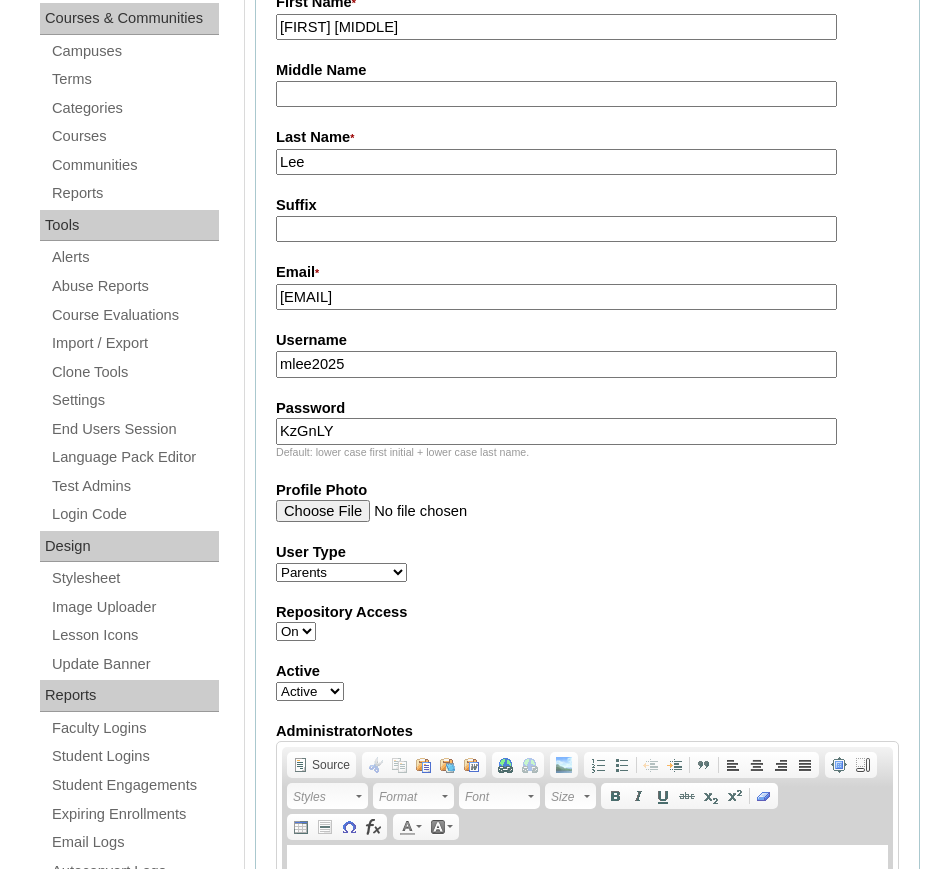 scroll, scrollTop: 625, scrollLeft: 0, axis: vertical 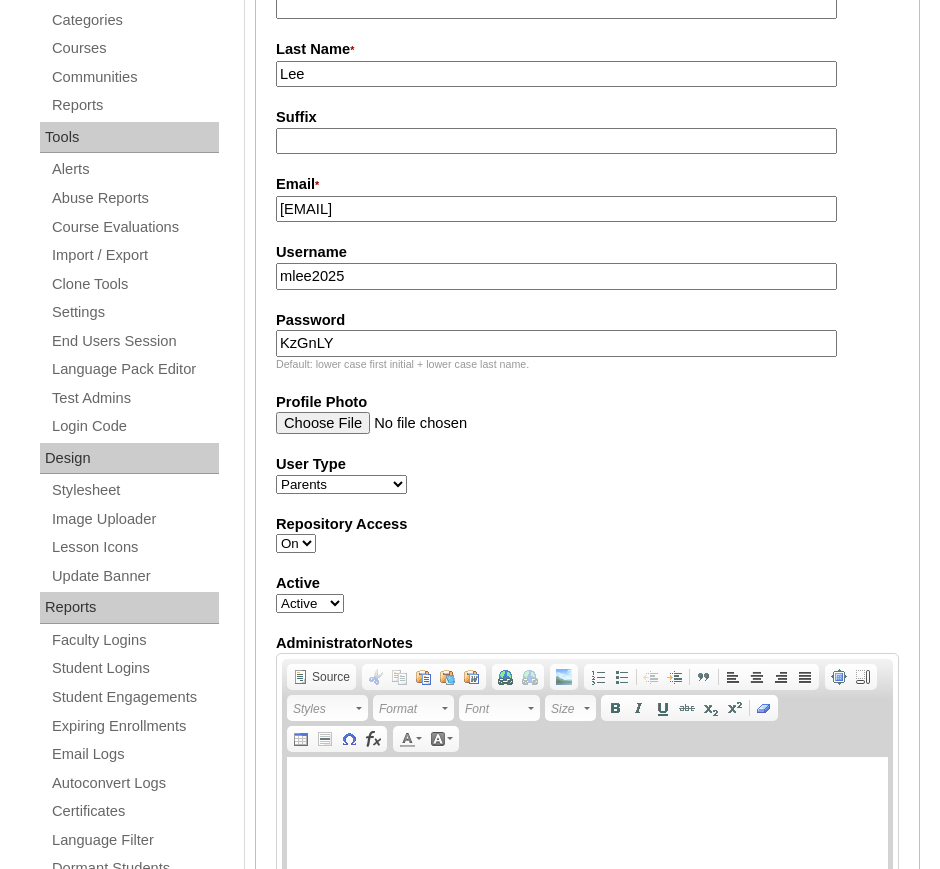 type on "charmilette@yahoo.com" 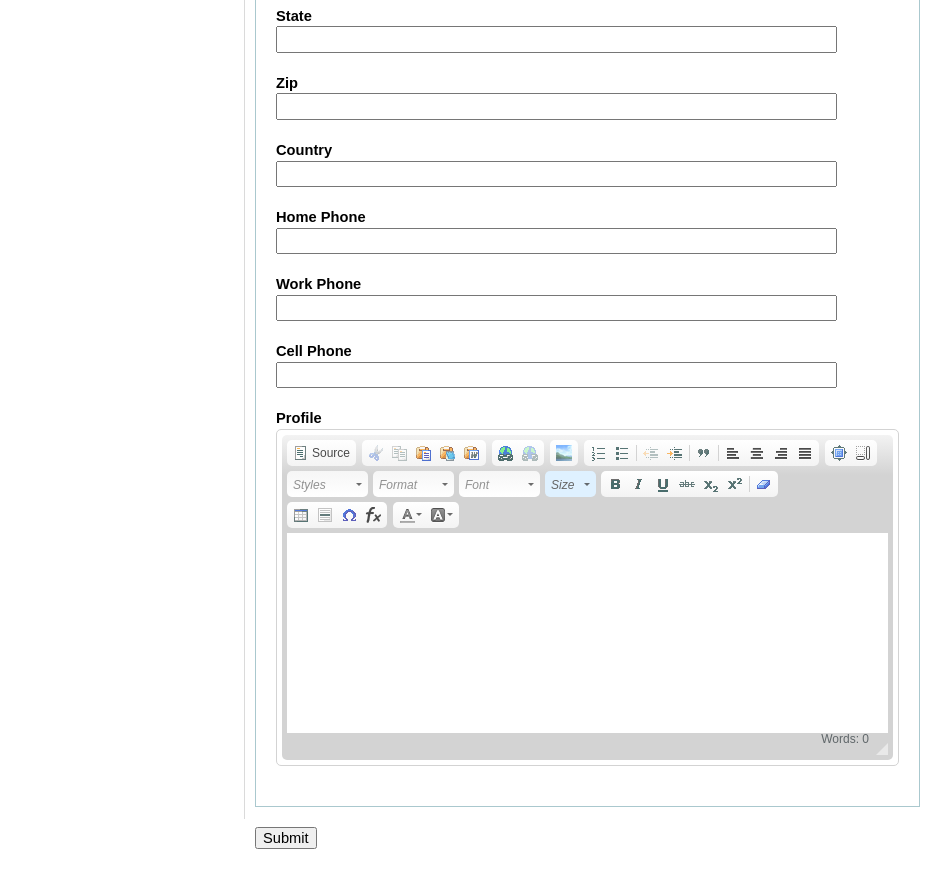 scroll, scrollTop: 1918, scrollLeft: 0, axis: vertical 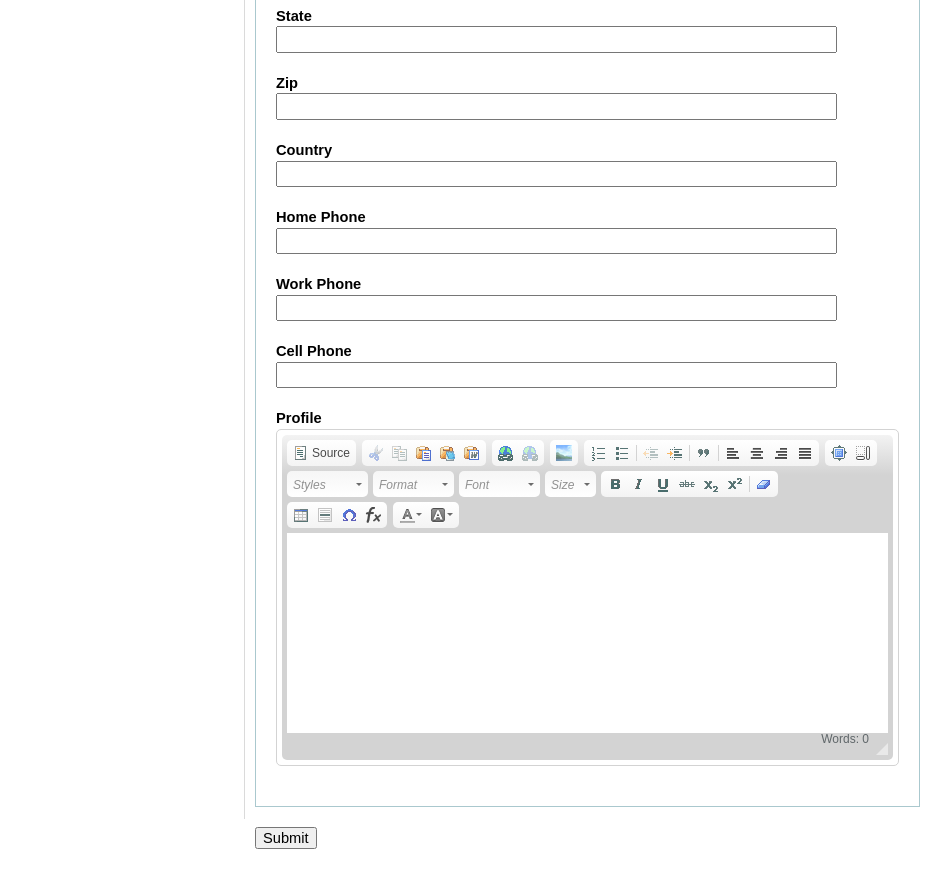 click on "Submit" at bounding box center (286, 838) 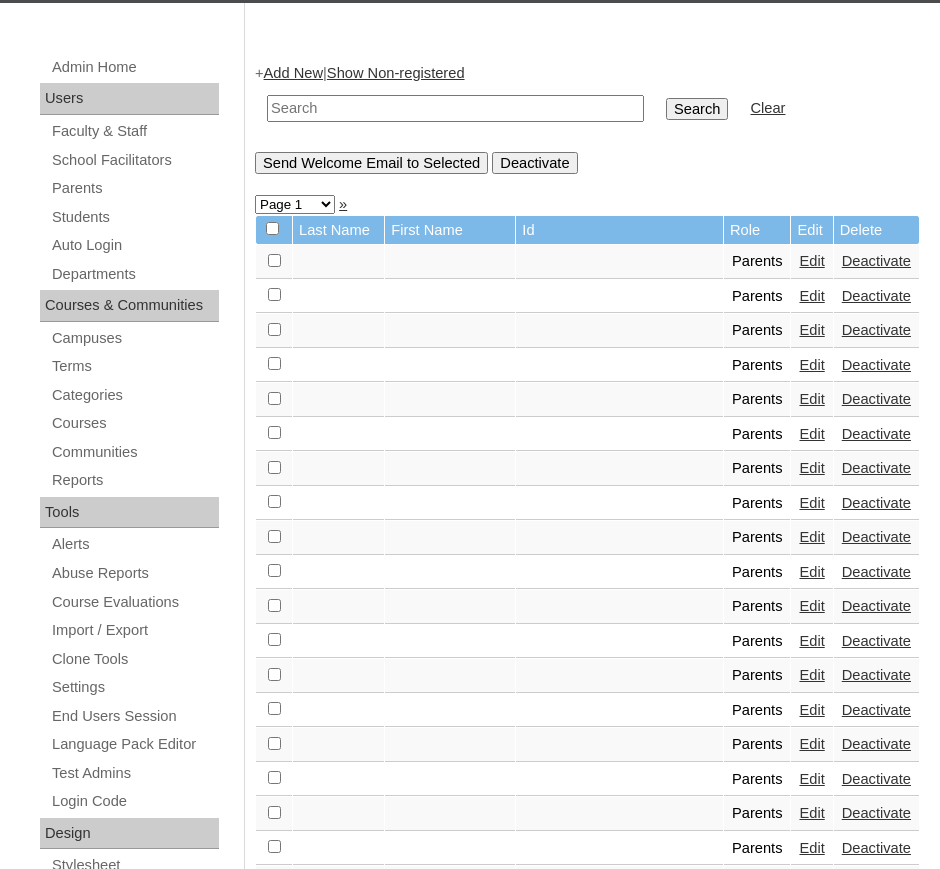 scroll, scrollTop: 125, scrollLeft: 0, axis: vertical 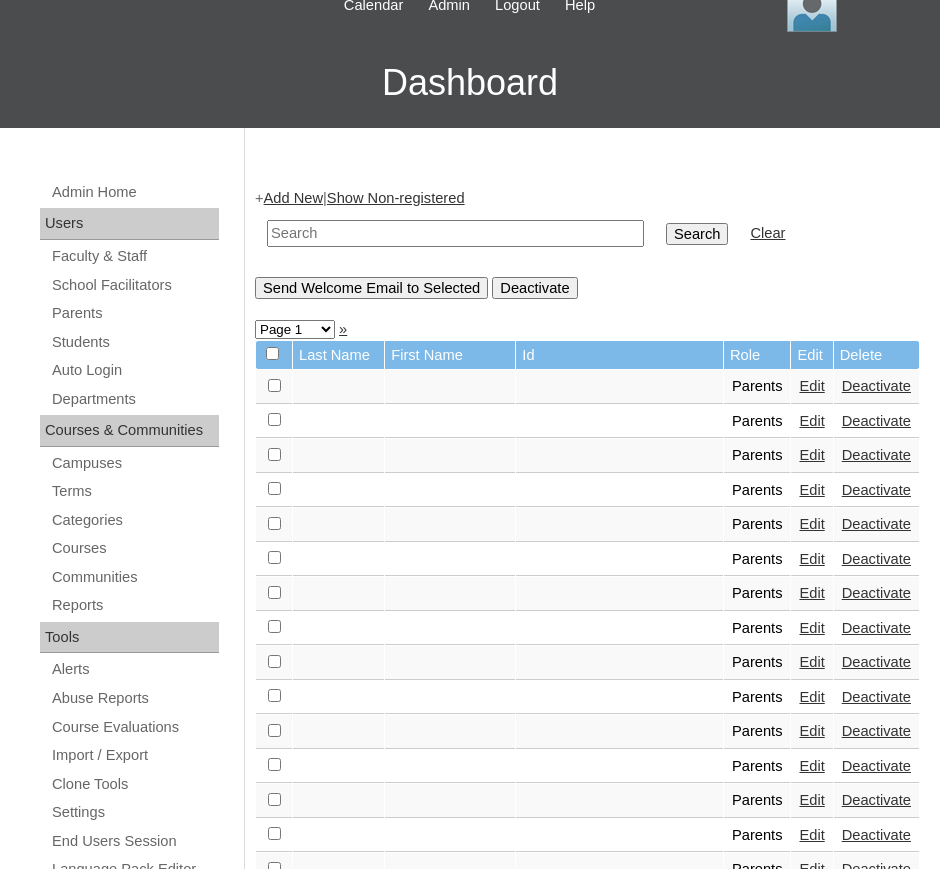 click on "Add New" at bounding box center [293, 198] 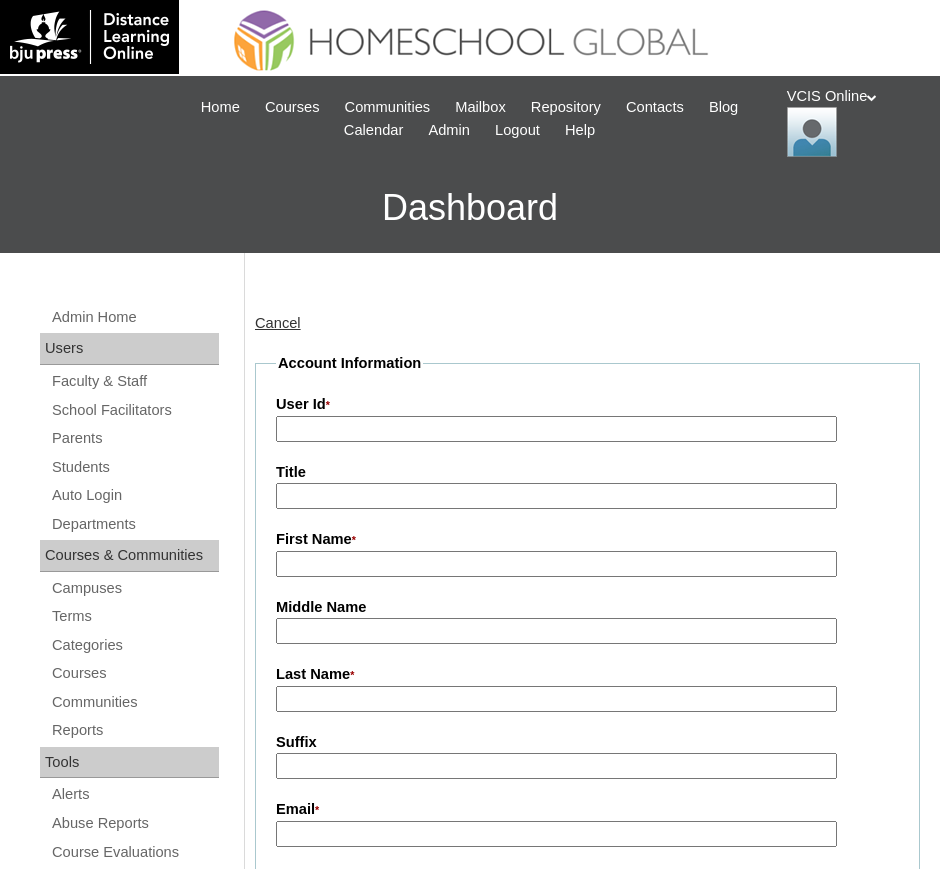 scroll, scrollTop: 0, scrollLeft: 0, axis: both 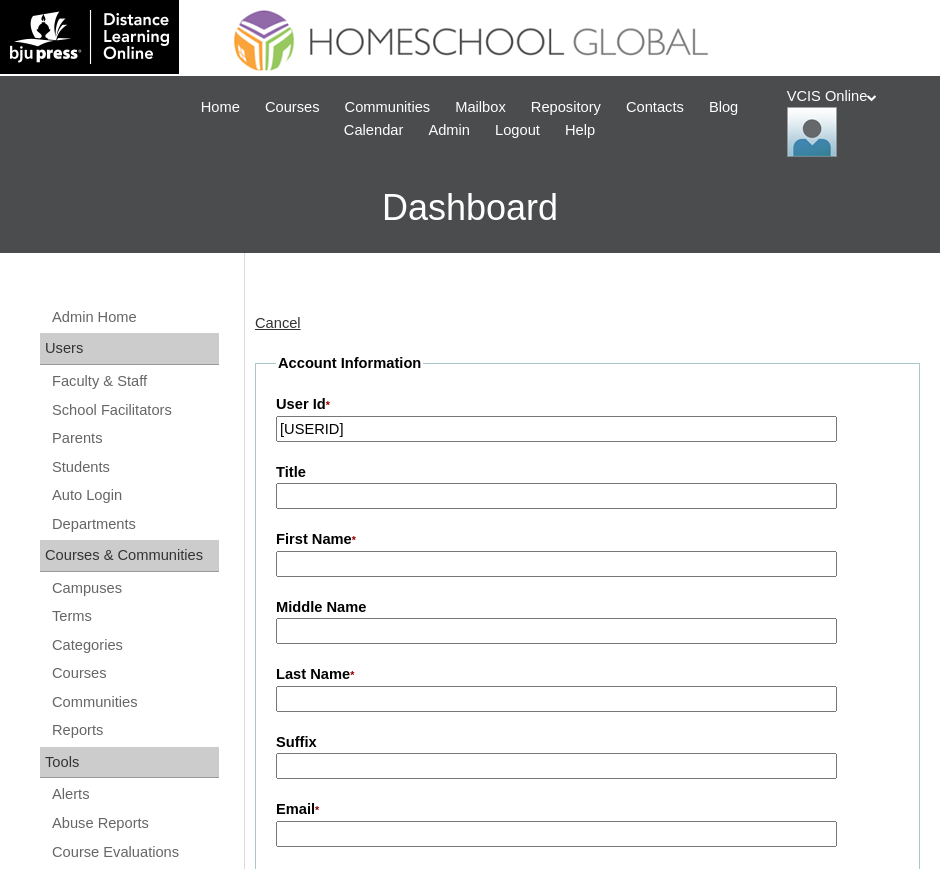 type on "[USERID]" 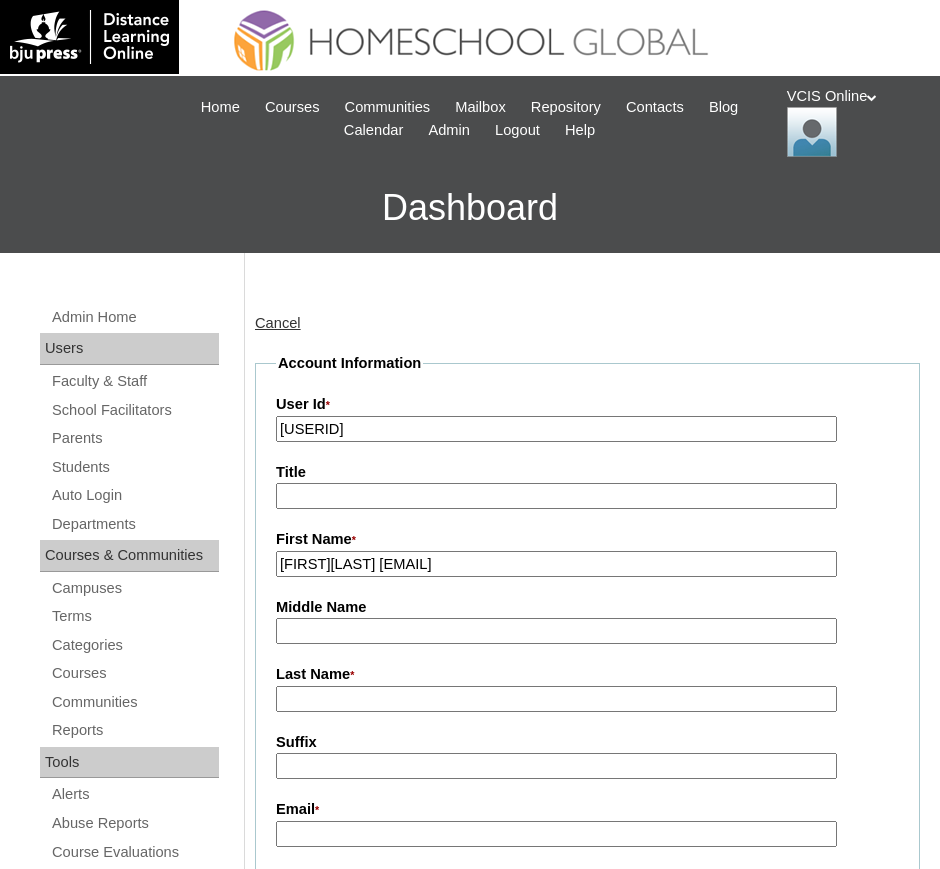 drag, startPoint x: 366, startPoint y: 567, endPoint x: 463, endPoint y: 574, distance: 97.25225 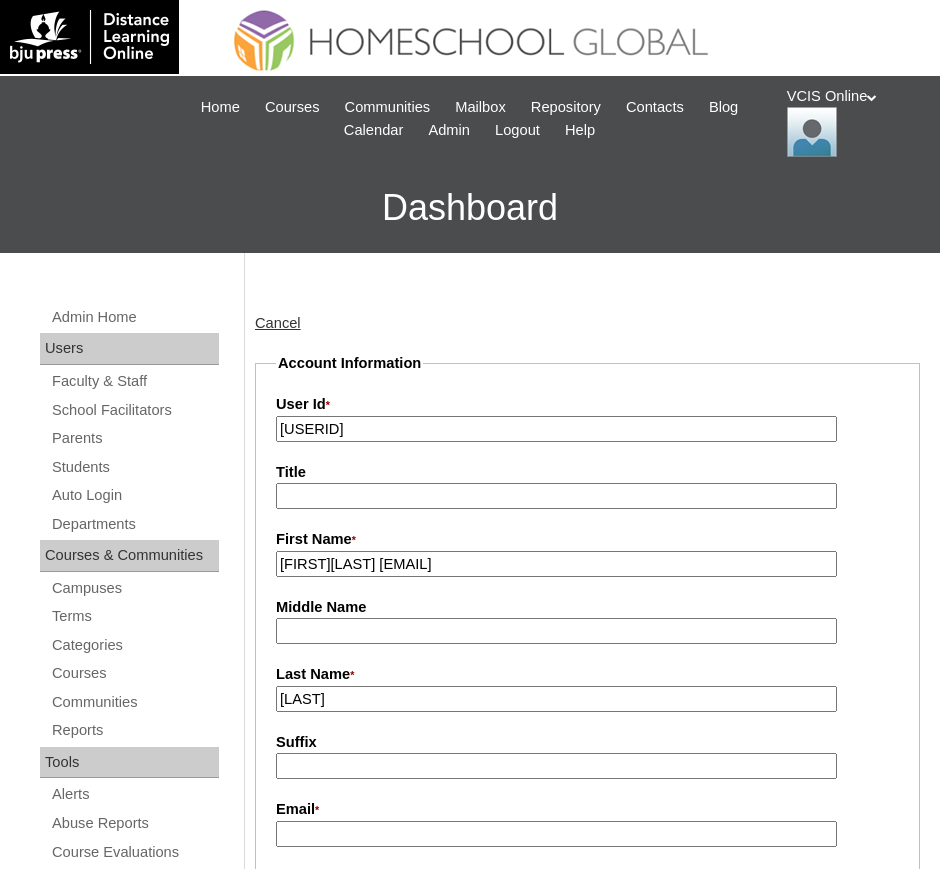 type on "Chan-Reyes" 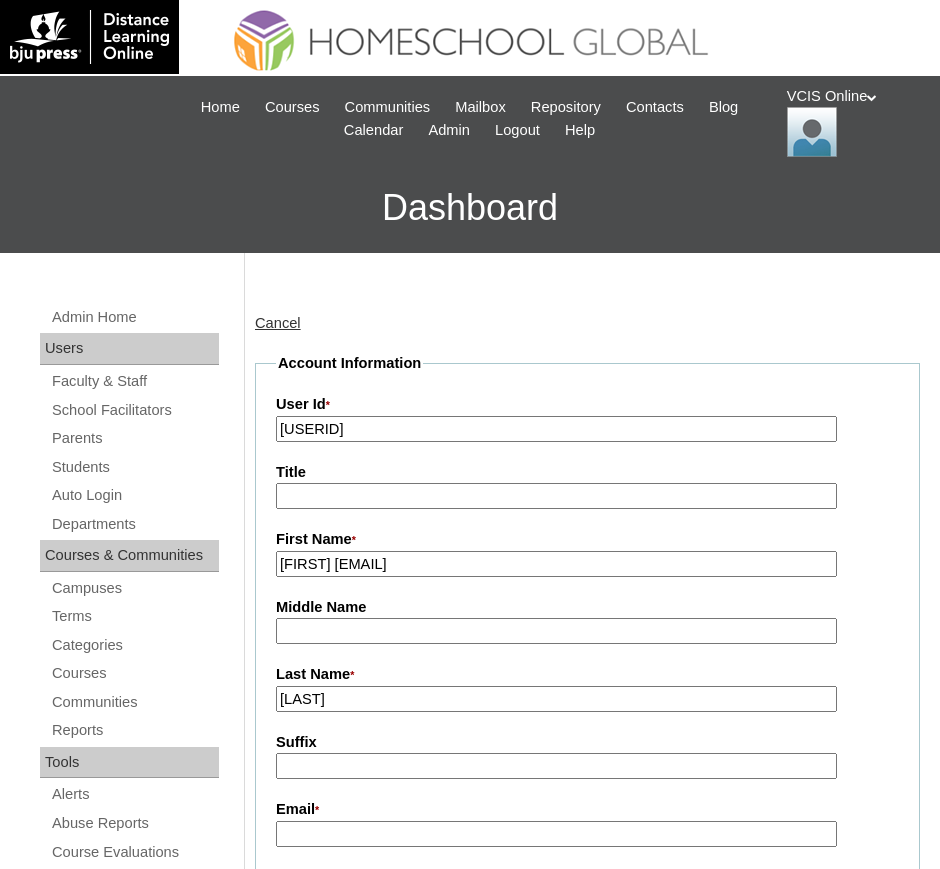 drag, startPoint x: 388, startPoint y: 560, endPoint x: 573, endPoint y: 555, distance: 185.06755 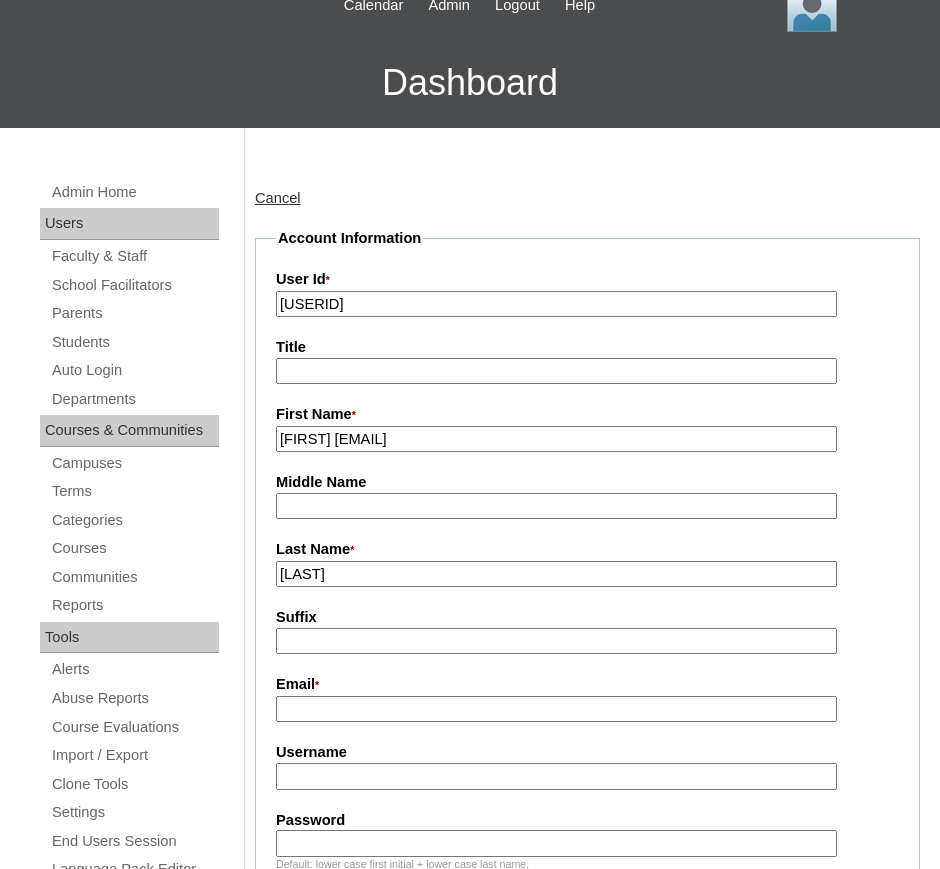 scroll, scrollTop: 250, scrollLeft: 0, axis: vertical 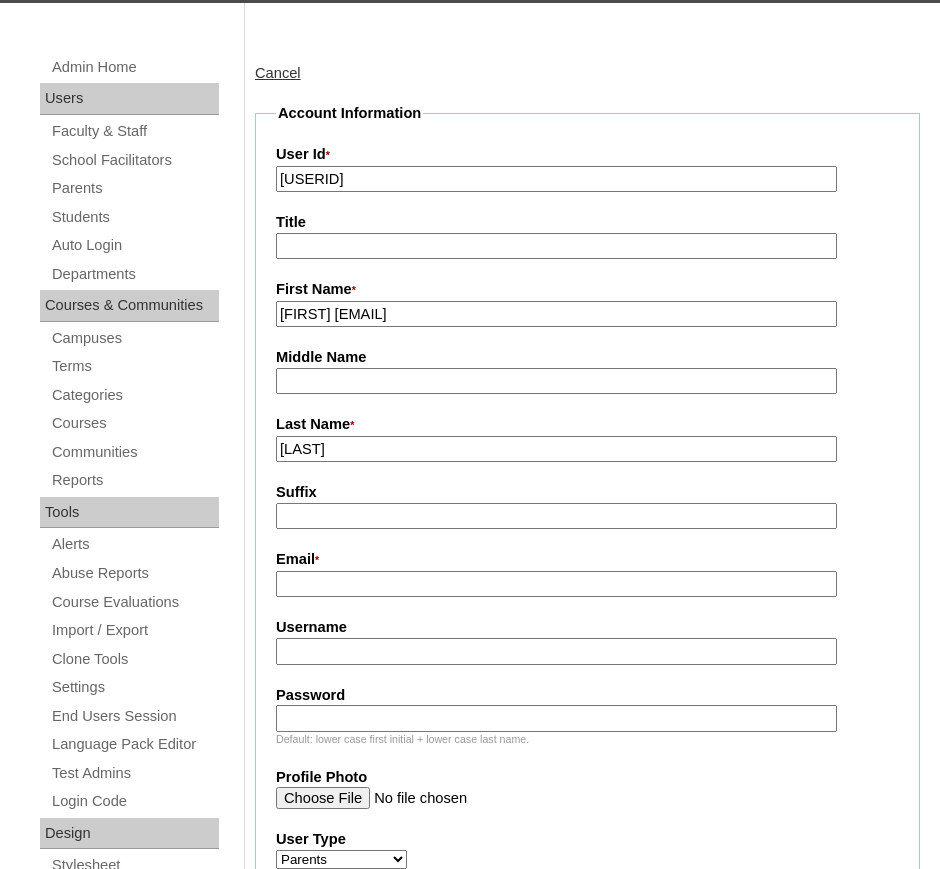 click on "Email  *" at bounding box center [556, 584] 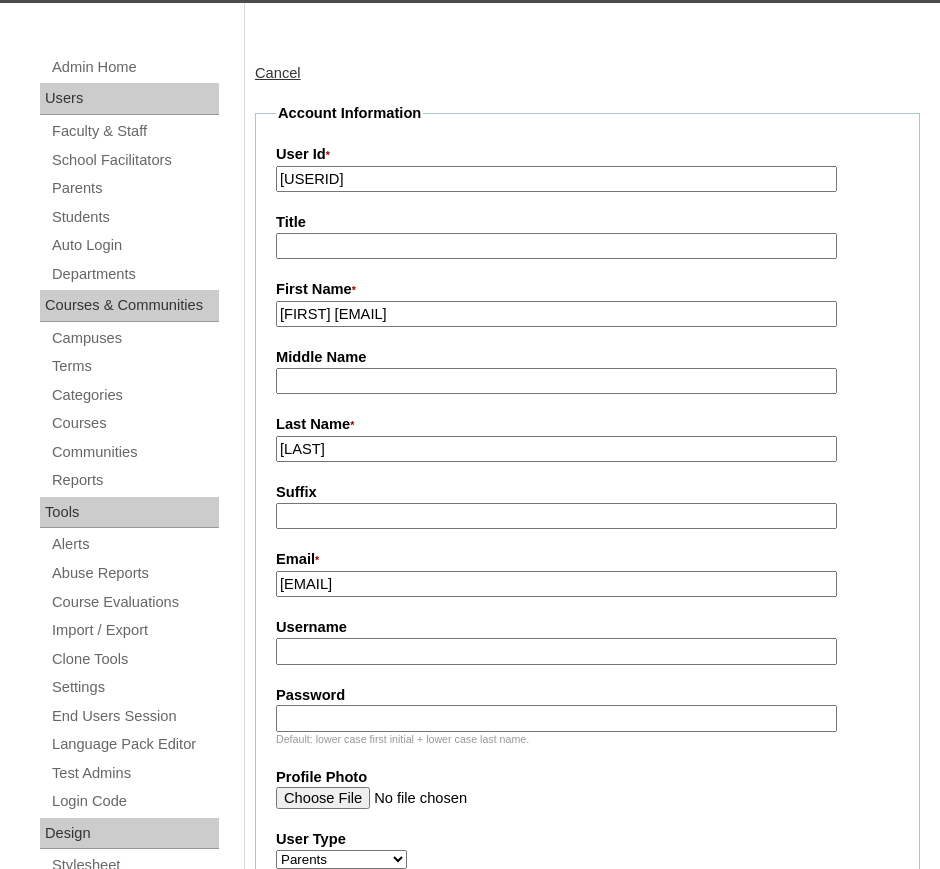 type on "donna07012003@yahoo.com" 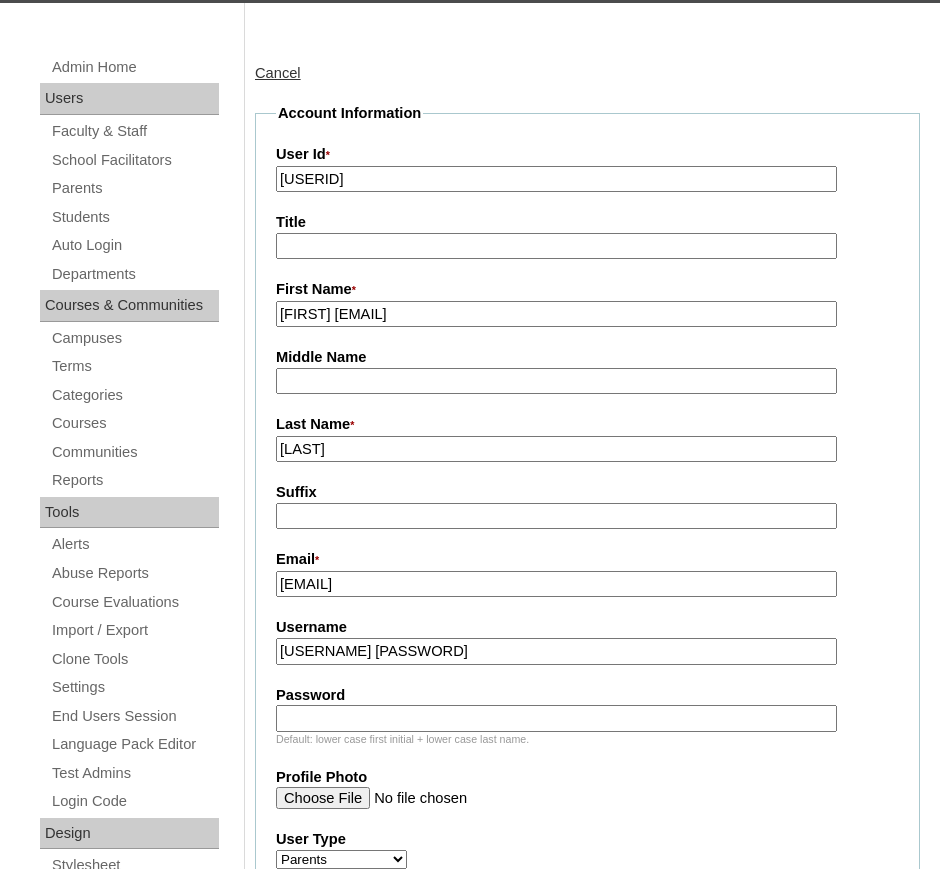 drag, startPoint x: 365, startPoint y: 656, endPoint x: 428, endPoint y: 657, distance: 63.007935 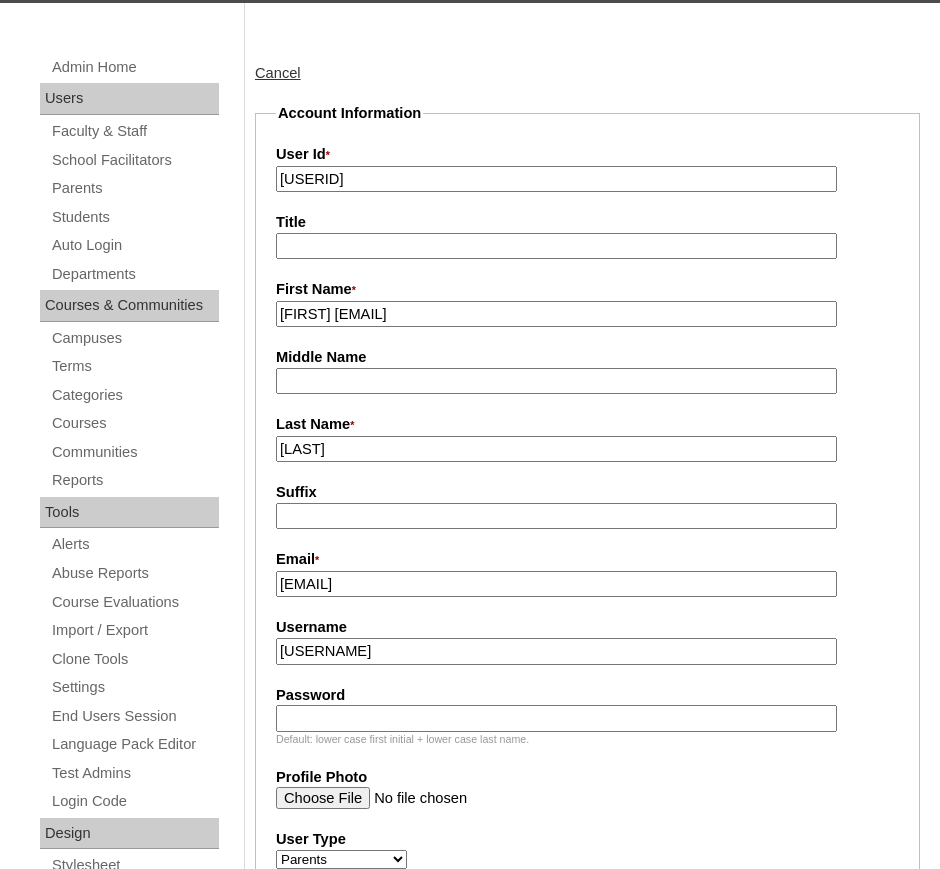 type on "dreyes2025" 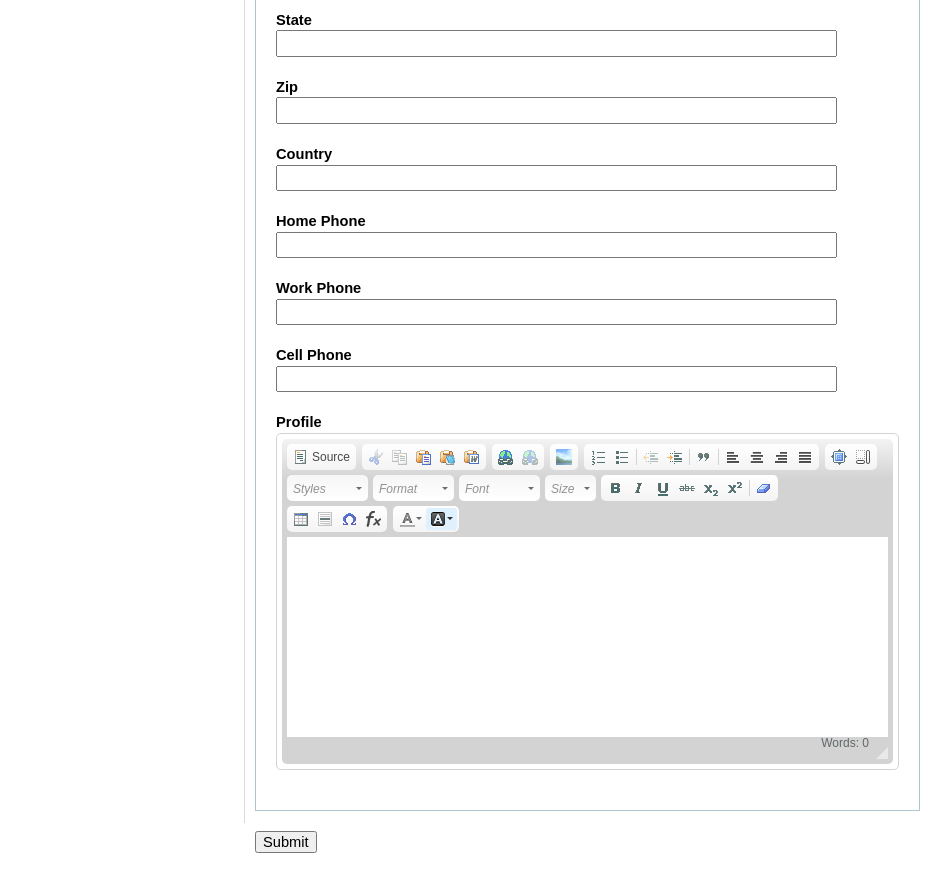 scroll, scrollTop: 1918, scrollLeft: 0, axis: vertical 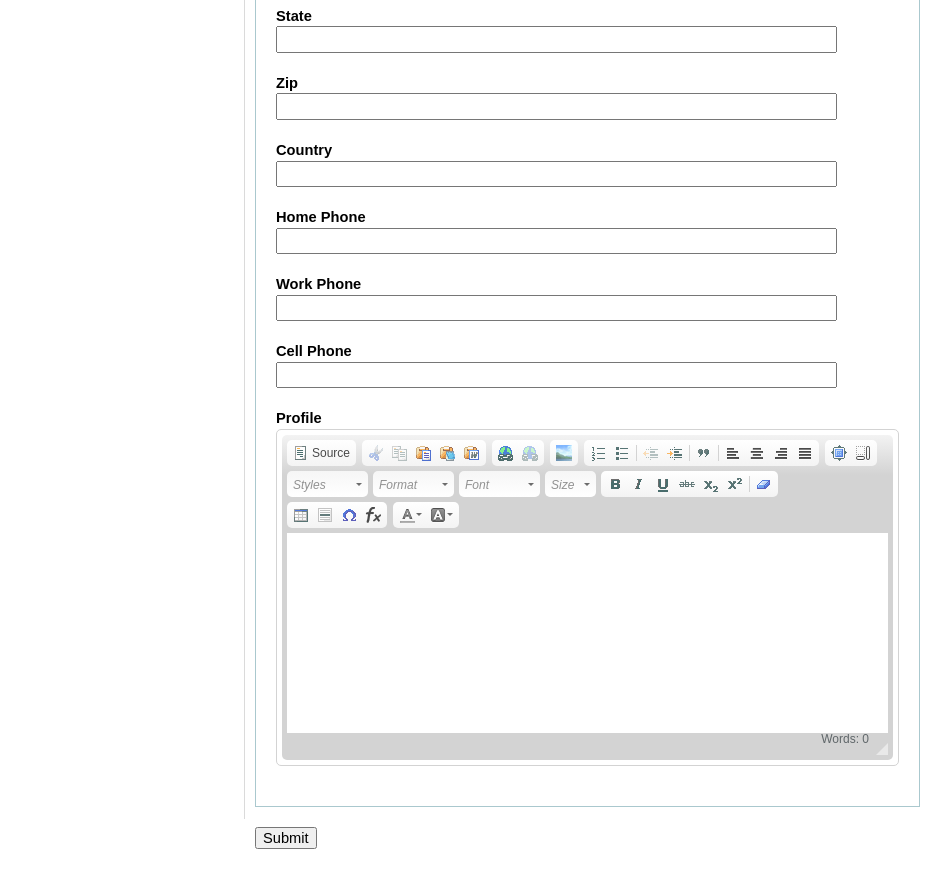 type on "NgUwvt" 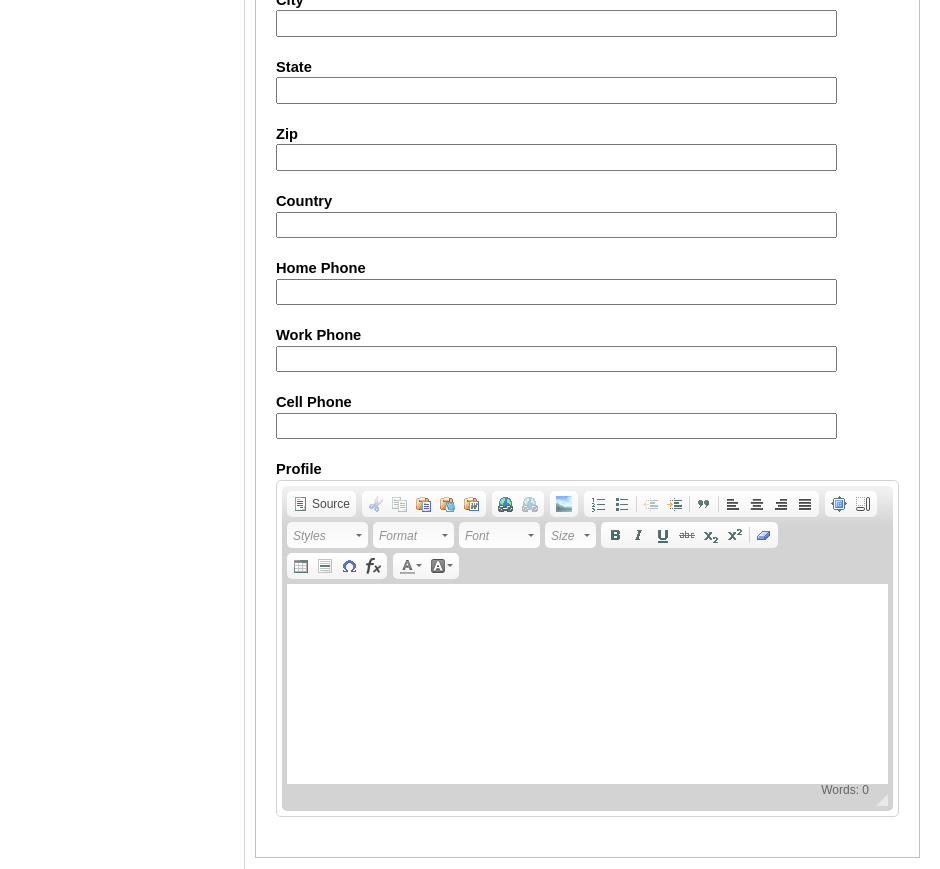 scroll, scrollTop: 1918, scrollLeft: 0, axis: vertical 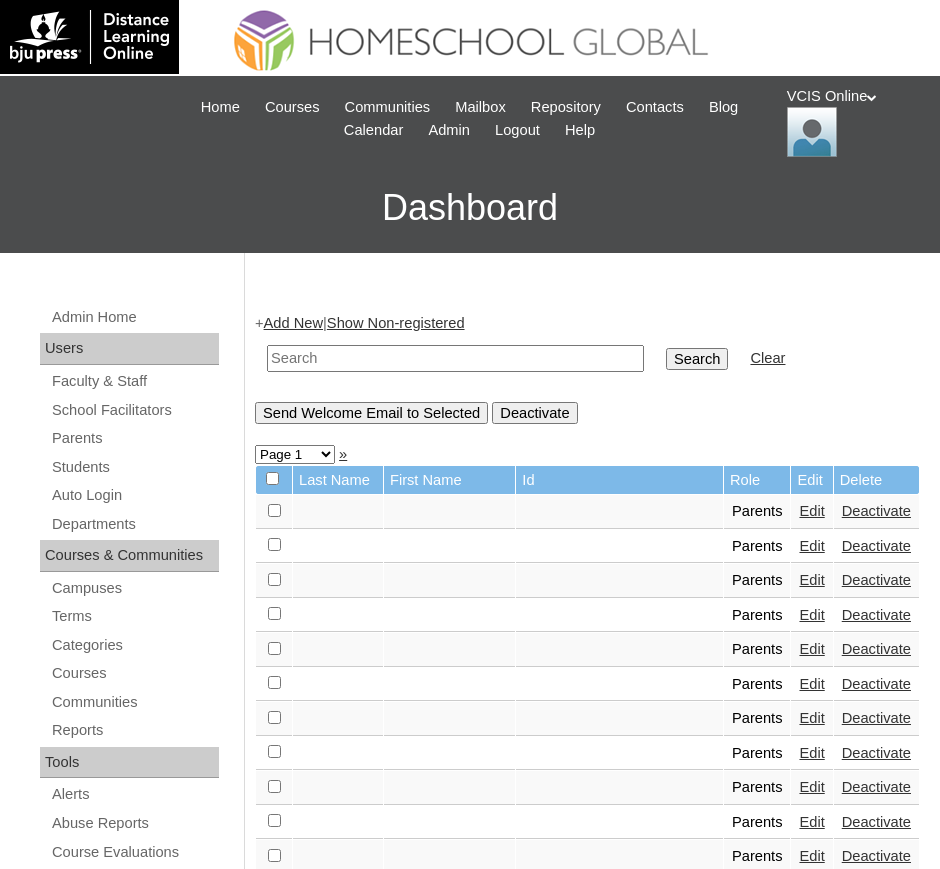 click on "Add New" at bounding box center (293, 323) 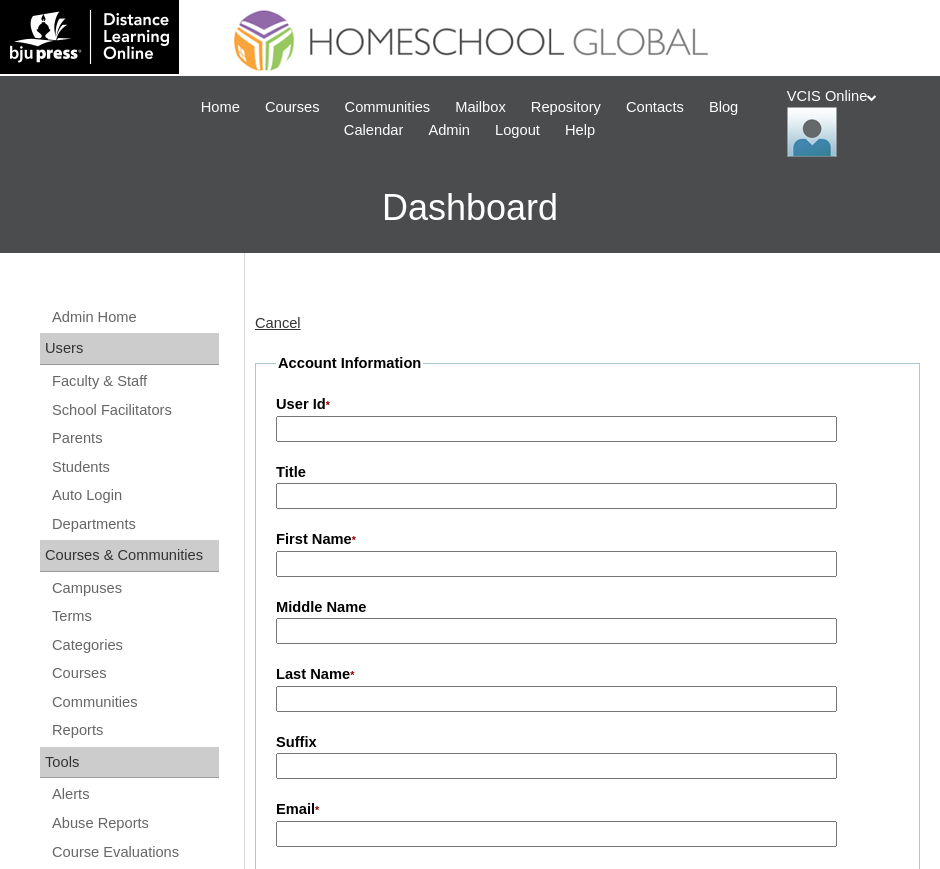 scroll, scrollTop: 0, scrollLeft: 0, axis: both 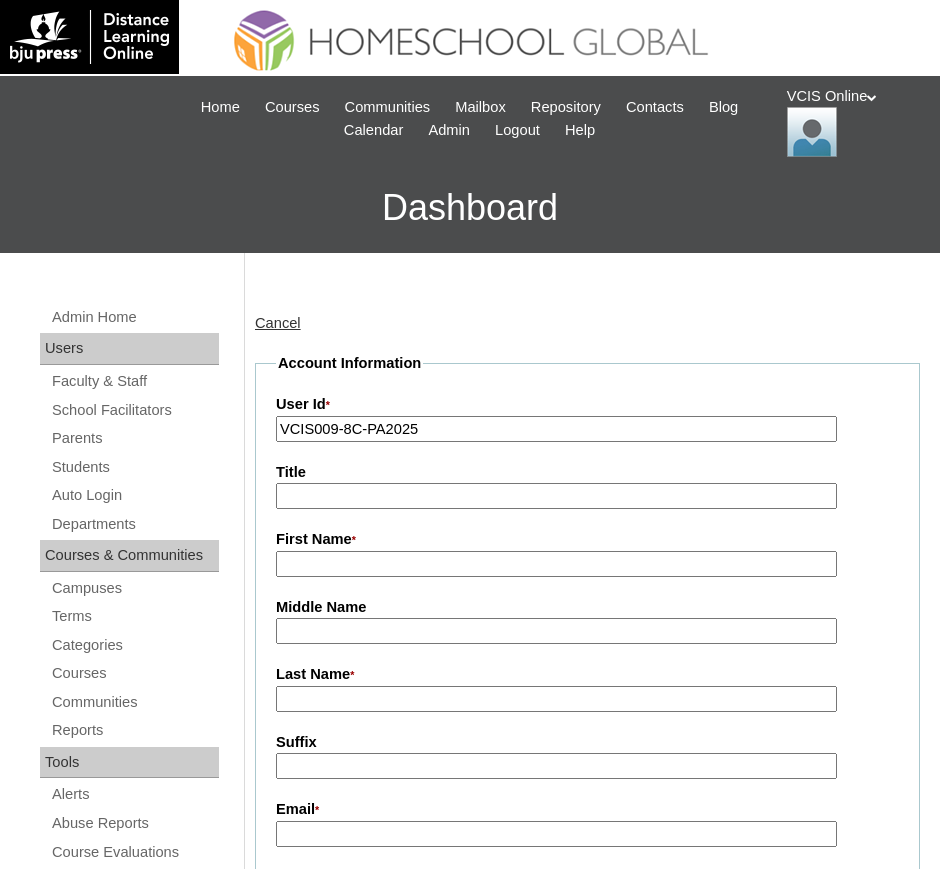 type on "VCIS009-8C-PA2025" 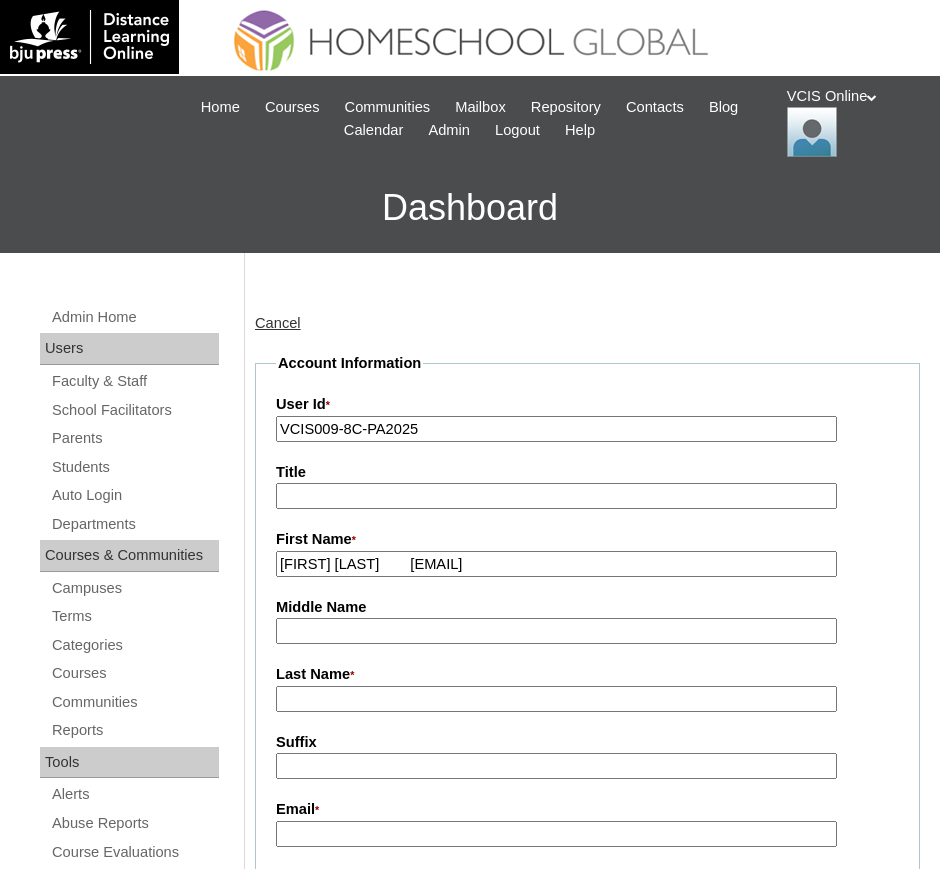 drag, startPoint x: 335, startPoint y: 562, endPoint x: 691, endPoint y: 577, distance: 356.31586 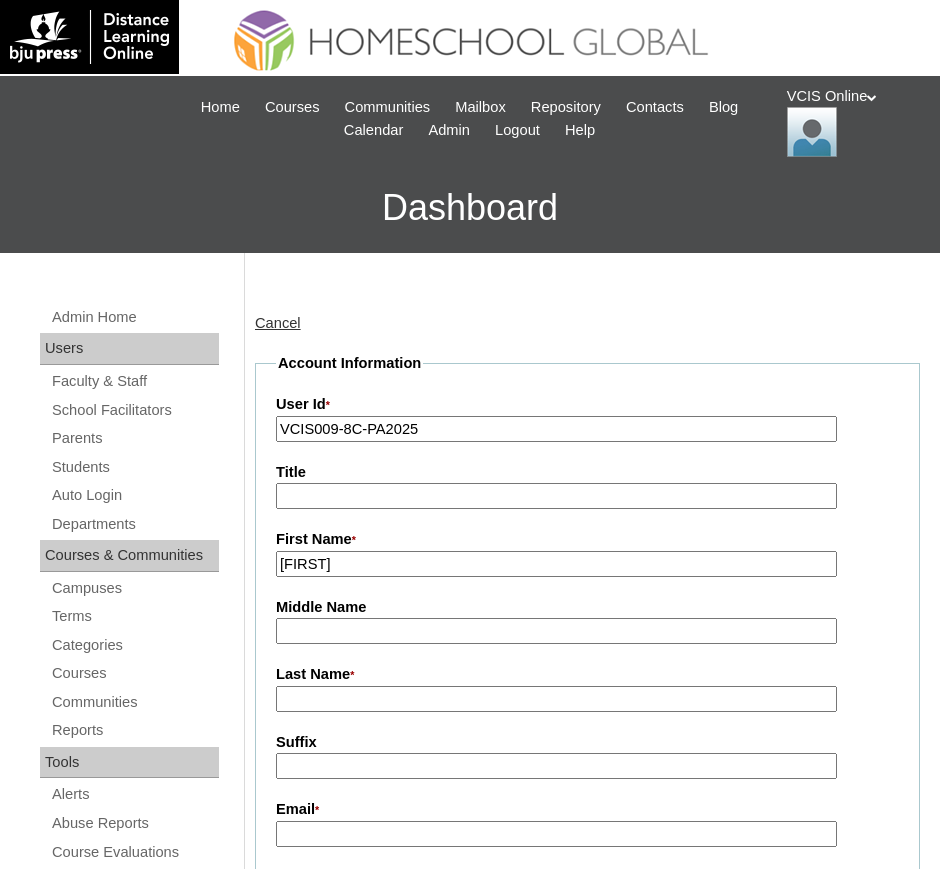 type on "Odeza" 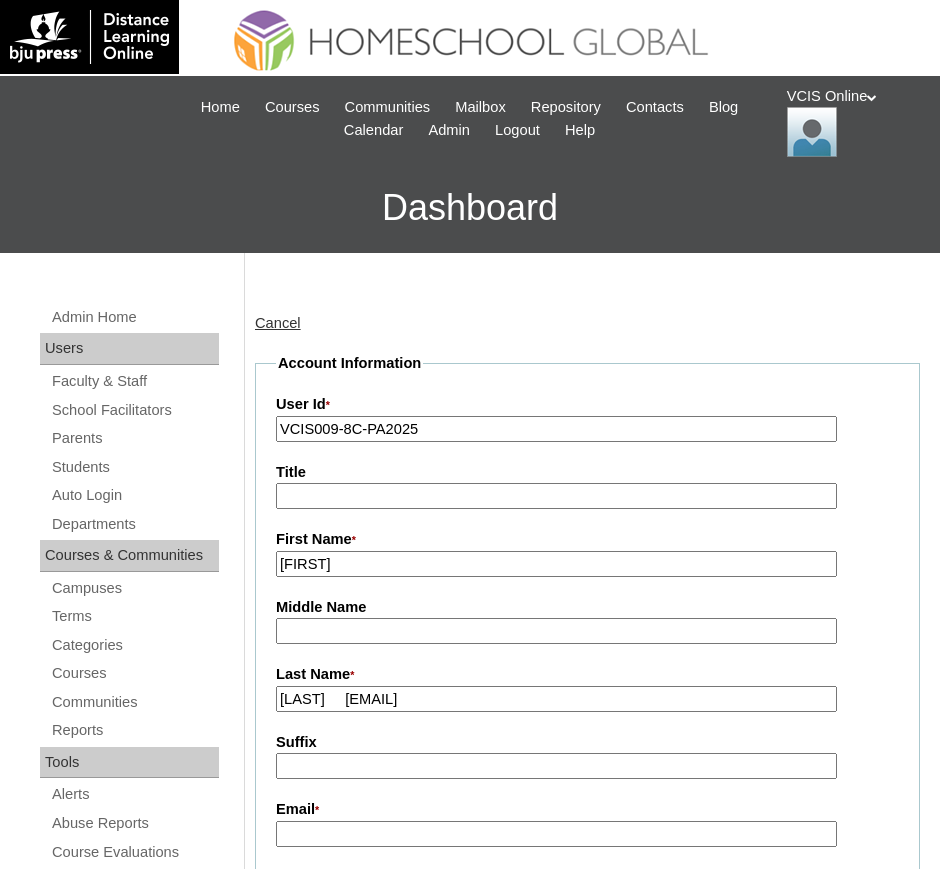drag, startPoint x: 425, startPoint y: 700, endPoint x: 603, endPoint y: 694, distance: 178.10109 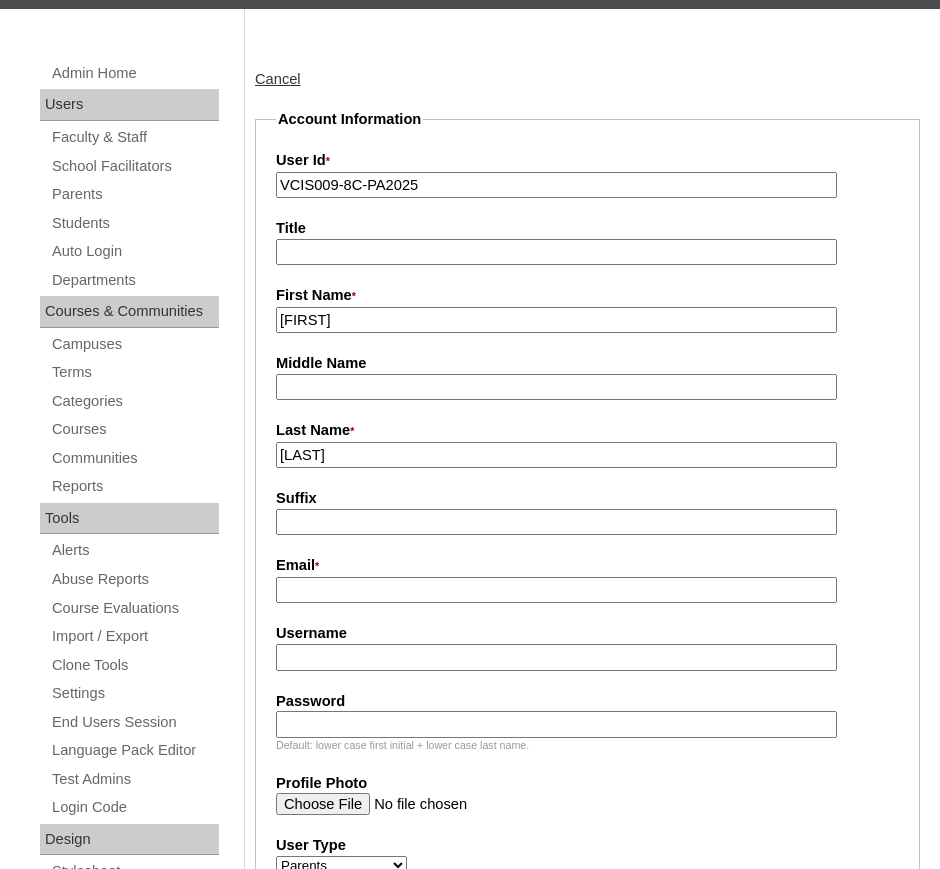 scroll, scrollTop: 250, scrollLeft: 0, axis: vertical 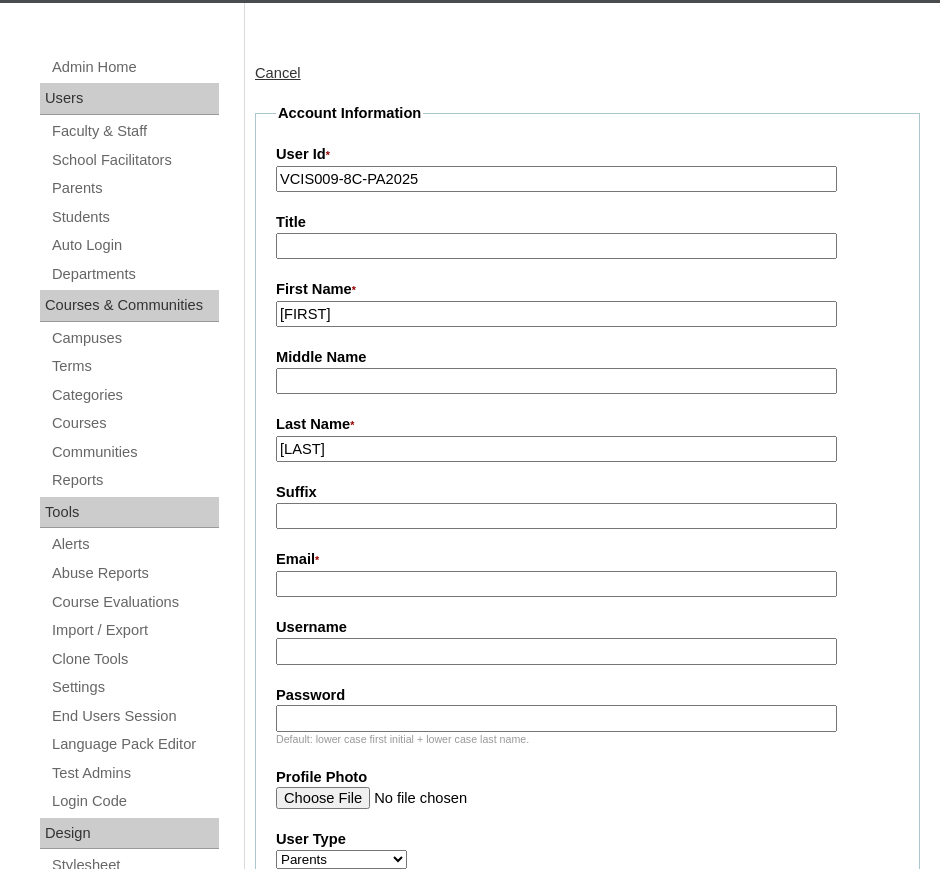 type on "Villagomez-Miclat" 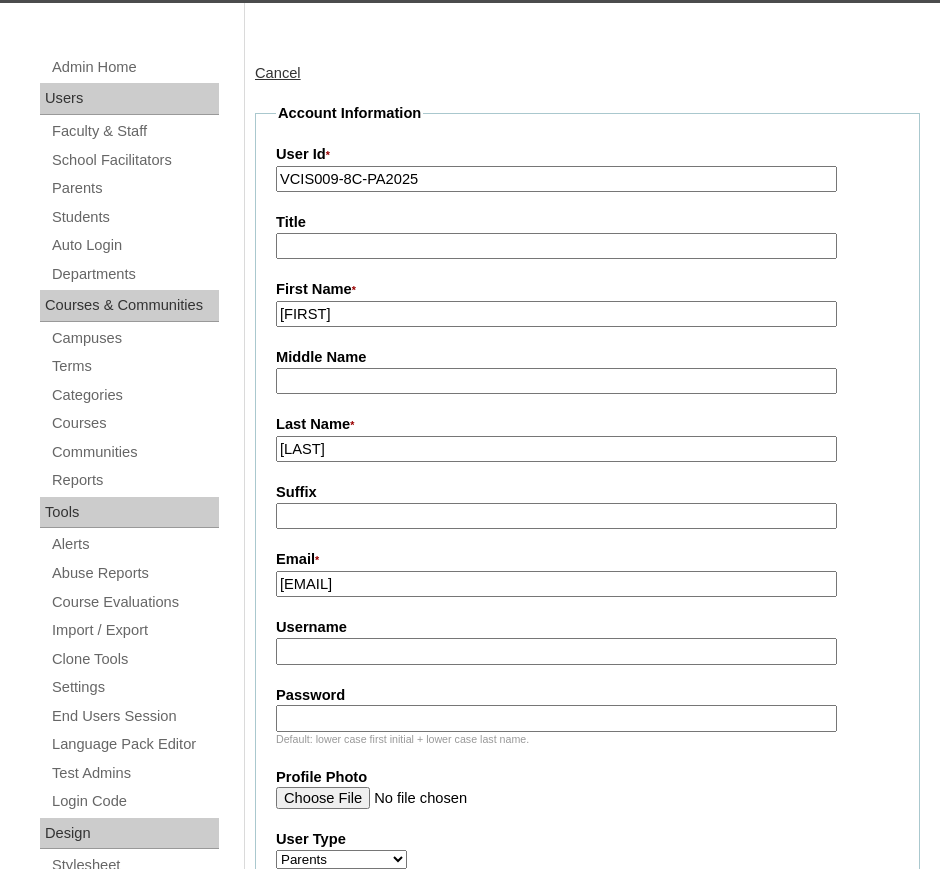 type on "odezamiclat@gmail.com" 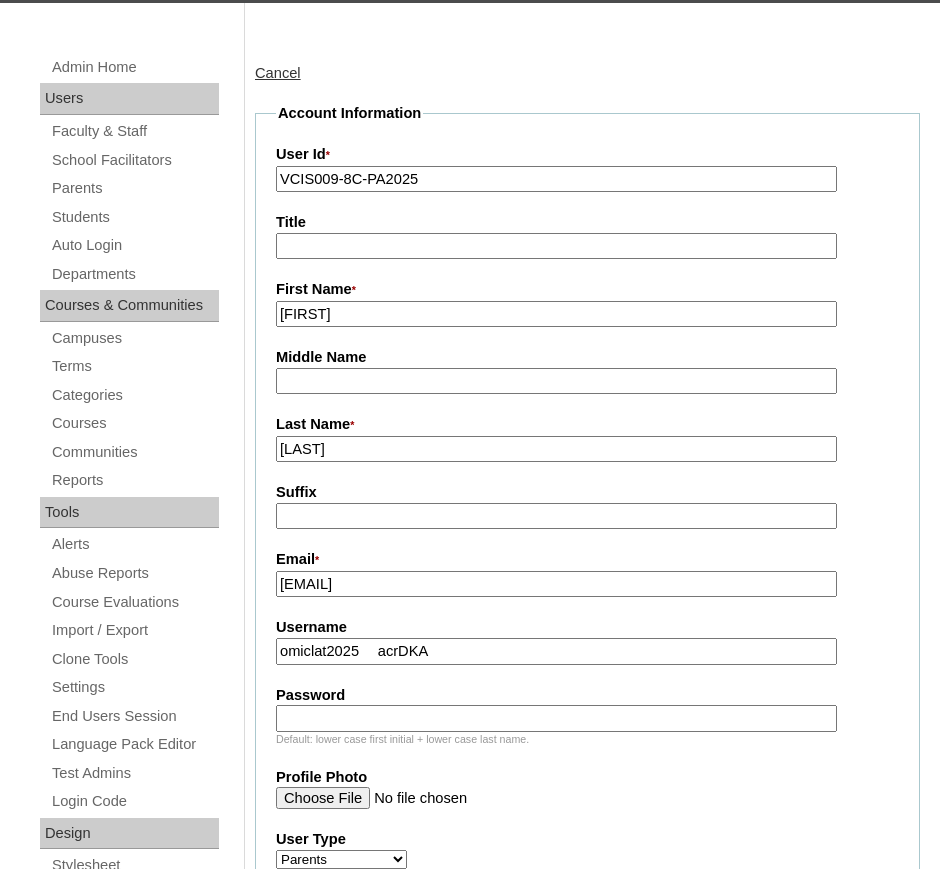 click on "omiclat2025	acrDKA" at bounding box center [556, 651] 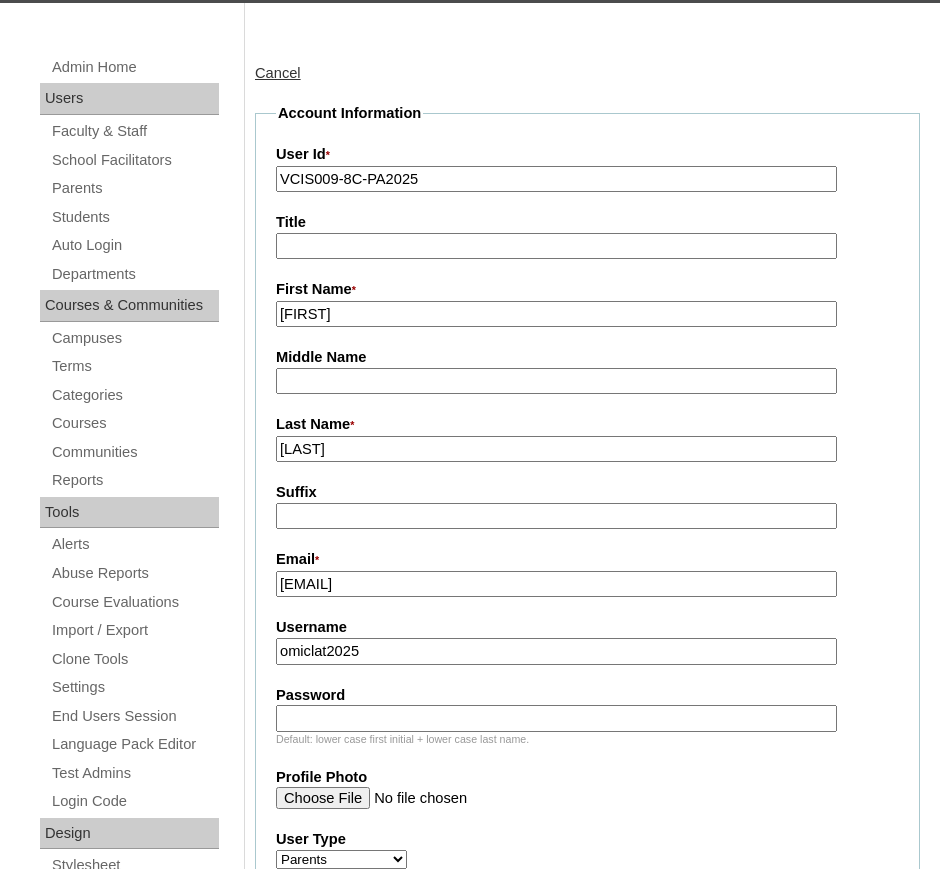 type on "omiclat2025" 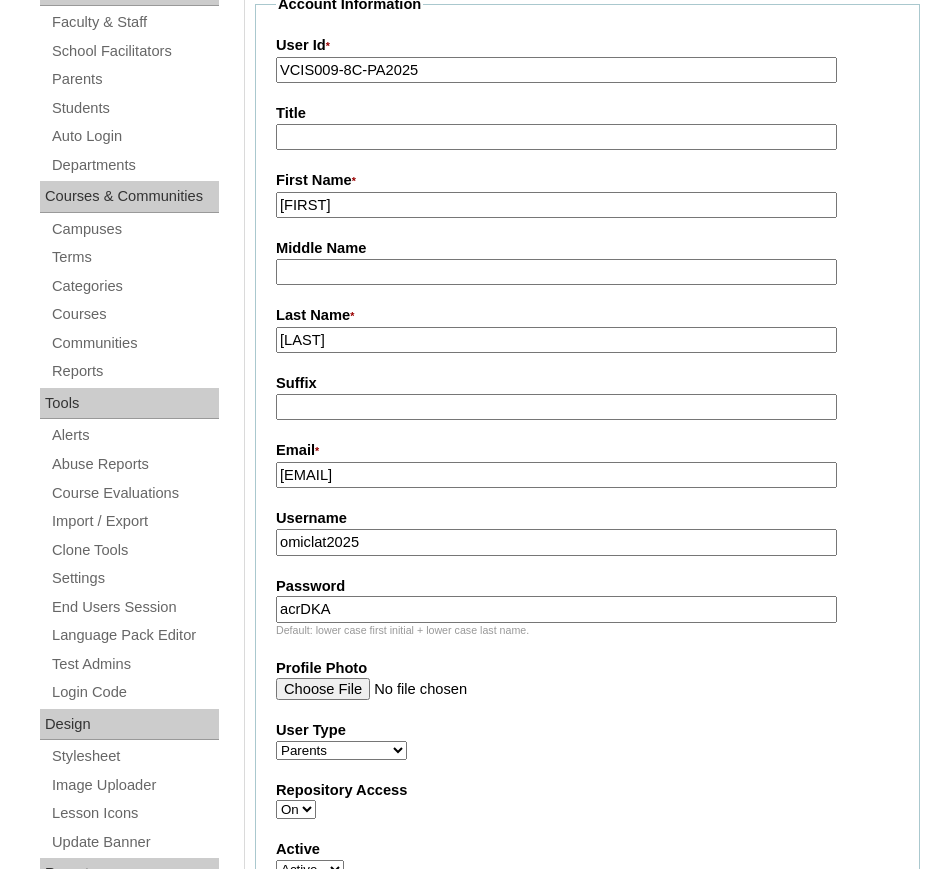 scroll, scrollTop: 375, scrollLeft: 0, axis: vertical 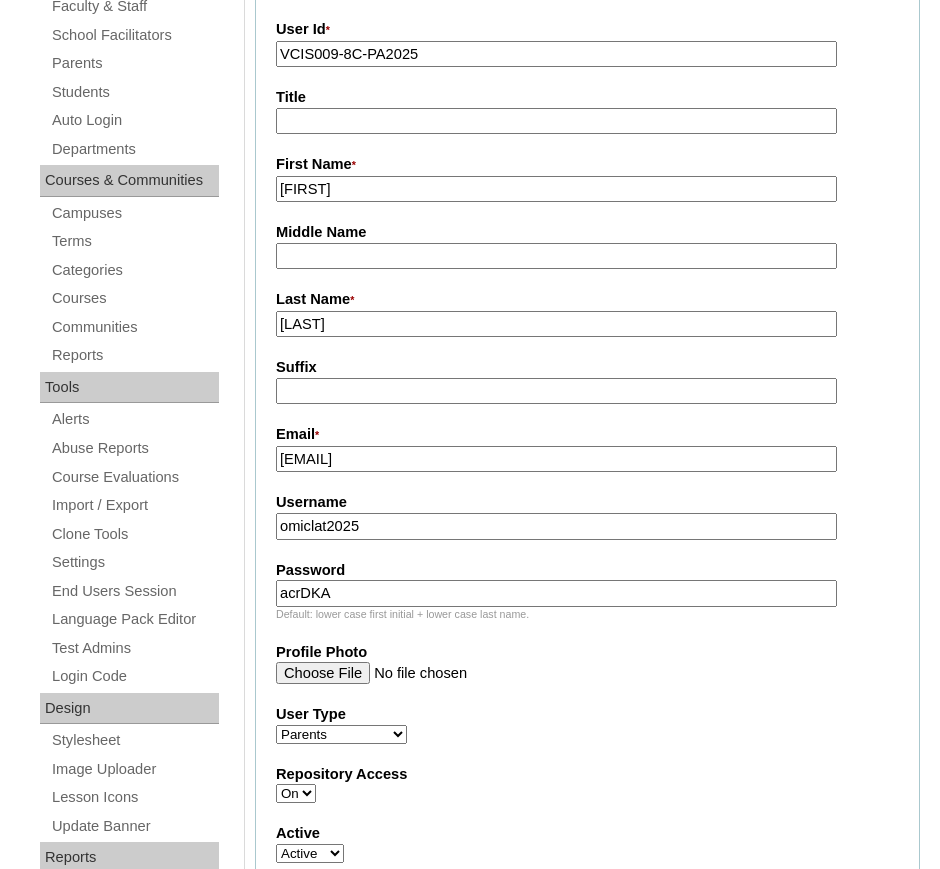 type on "acrDKA" 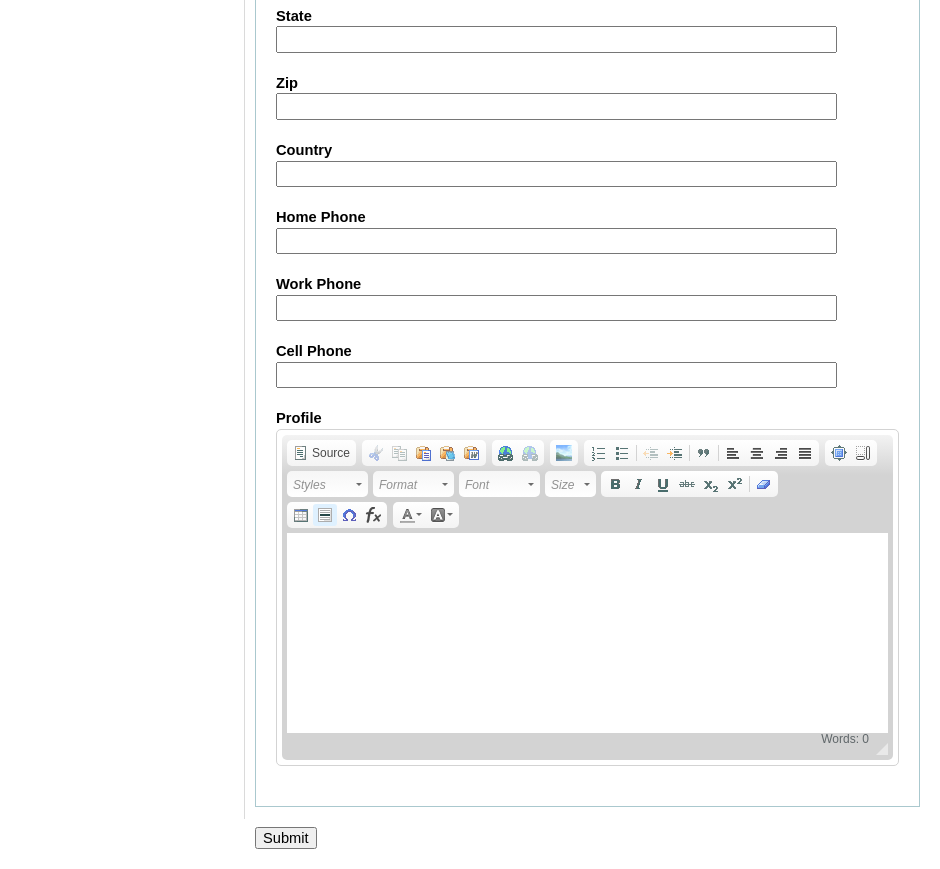 scroll, scrollTop: 1918, scrollLeft: 0, axis: vertical 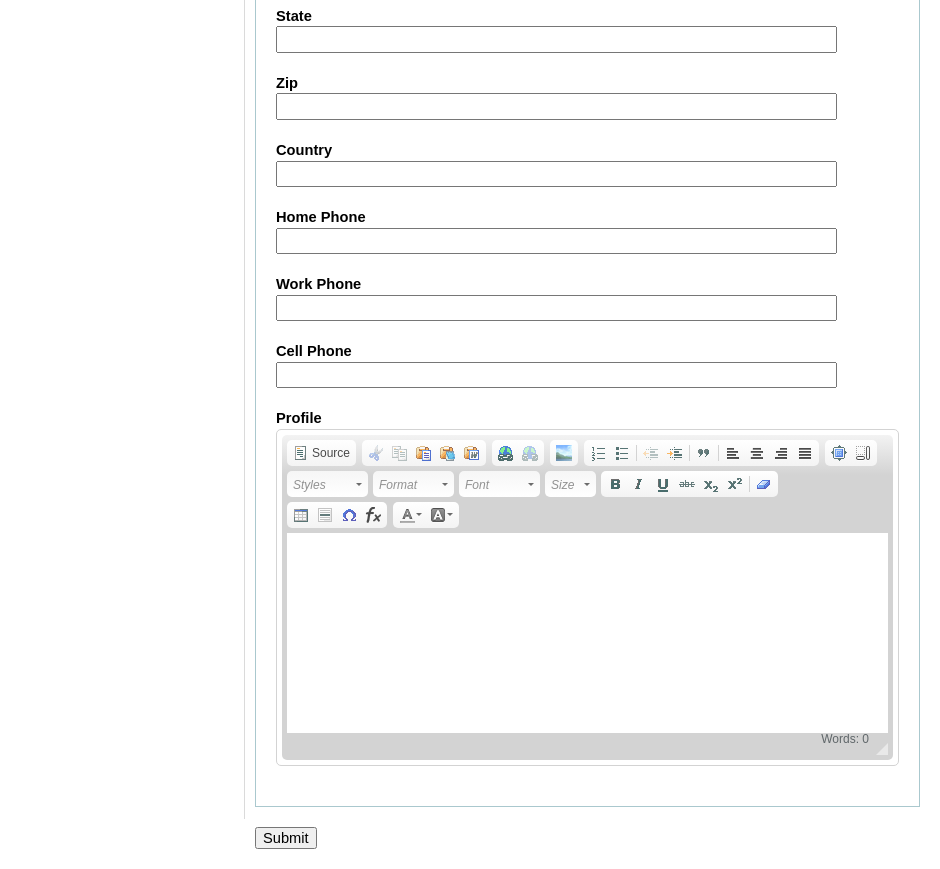 click on "Submit" at bounding box center (286, 838) 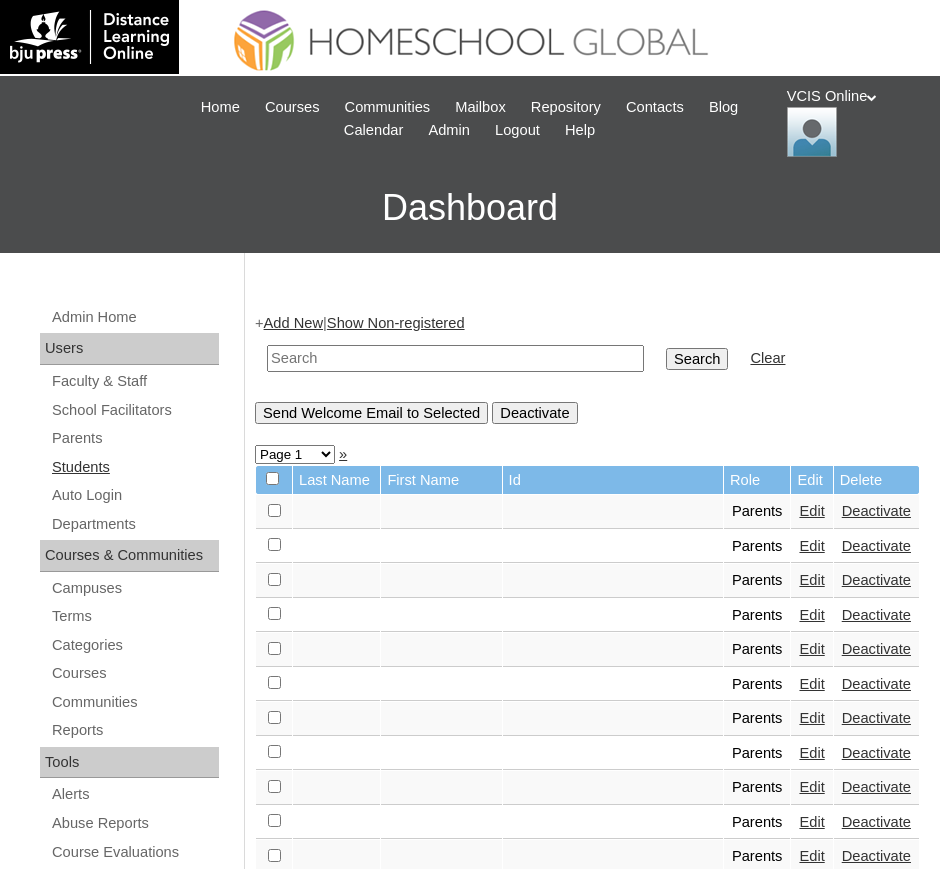 scroll, scrollTop: 0, scrollLeft: 0, axis: both 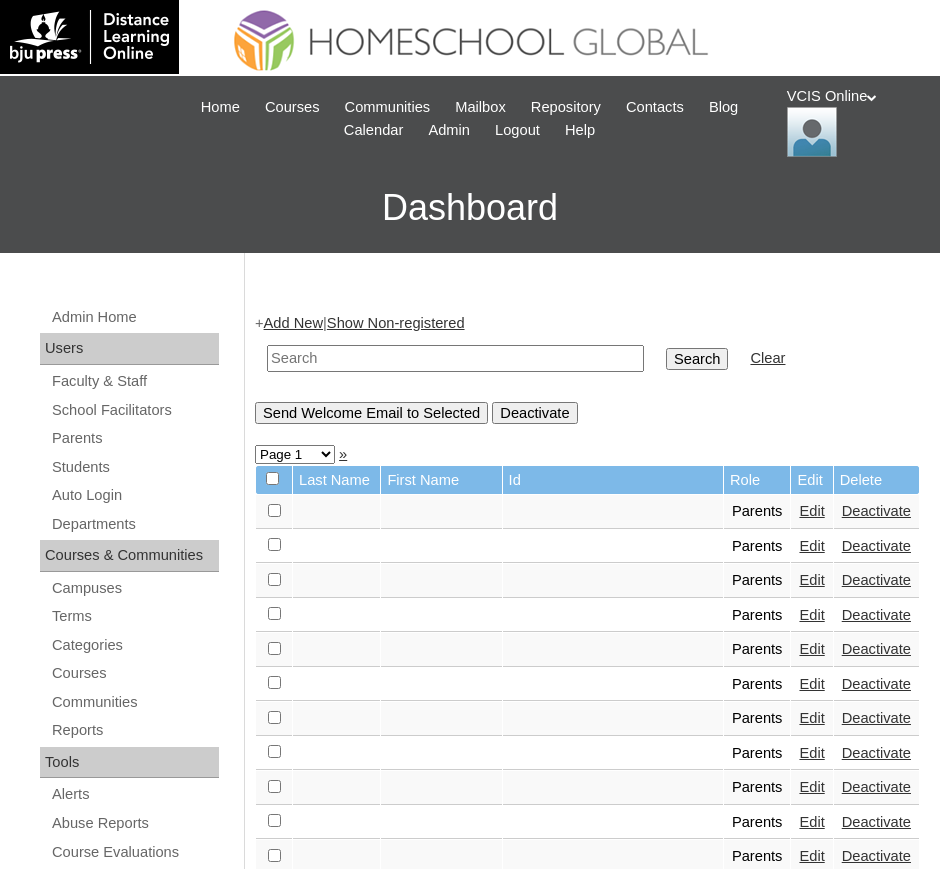 click on "Add New" at bounding box center (293, 323) 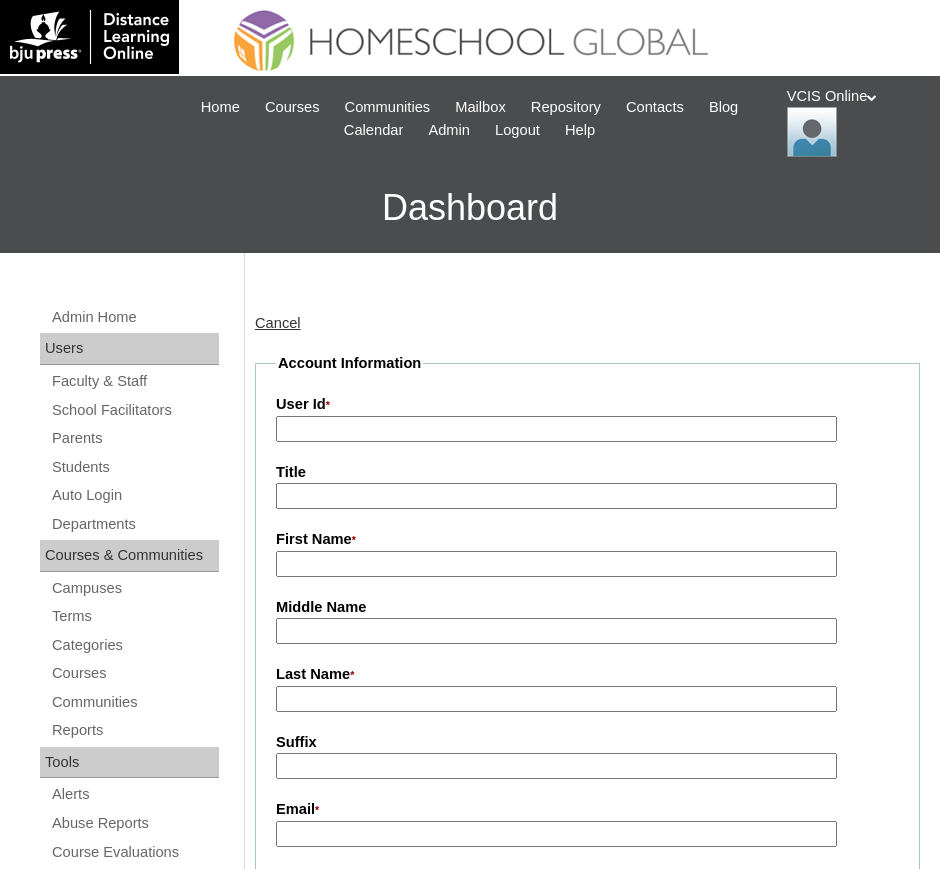 scroll, scrollTop: 0, scrollLeft: 0, axis: both 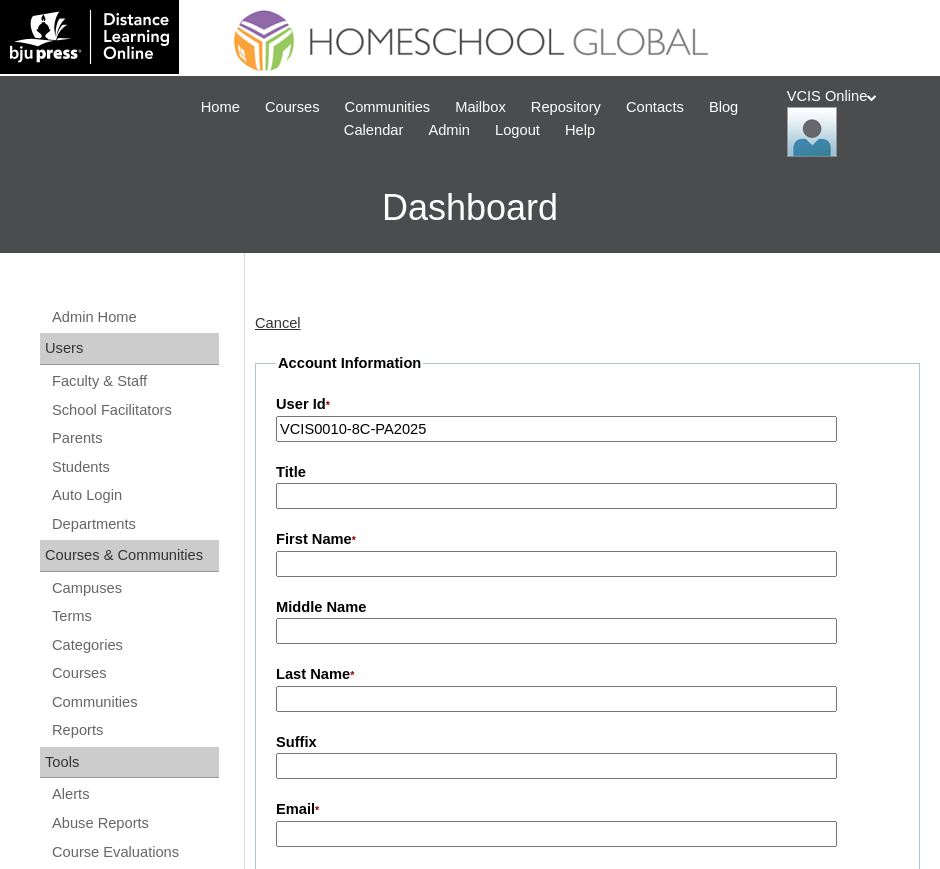 type on "VCIS0010-8C-PA2025" 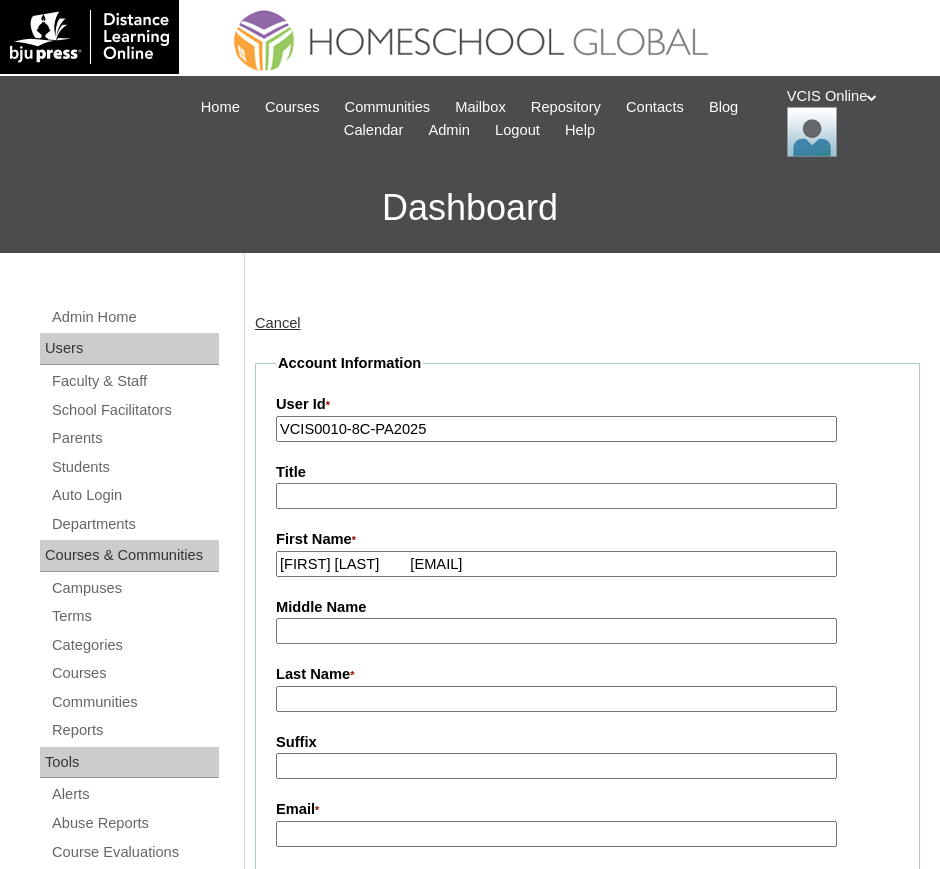 drag, startPoint x: 357, startPoint y: 564, endPoint x: 411, endPoint y: 571, distance: 54.451813 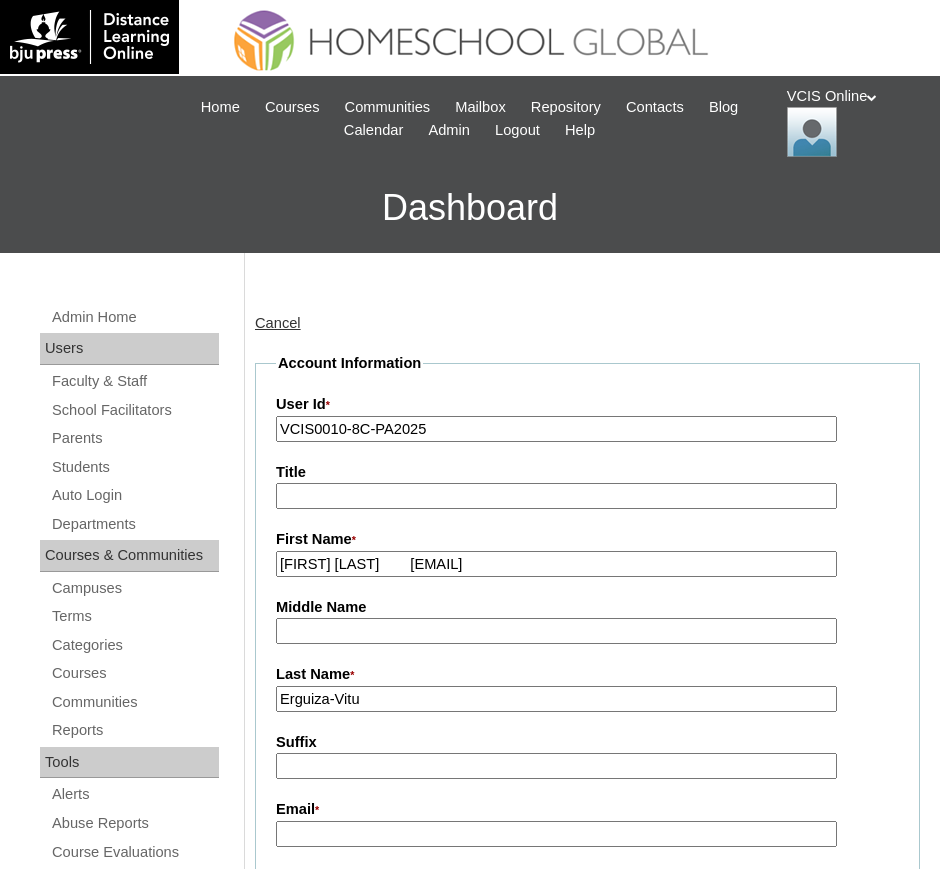 type on "Erguiza-Vitu" 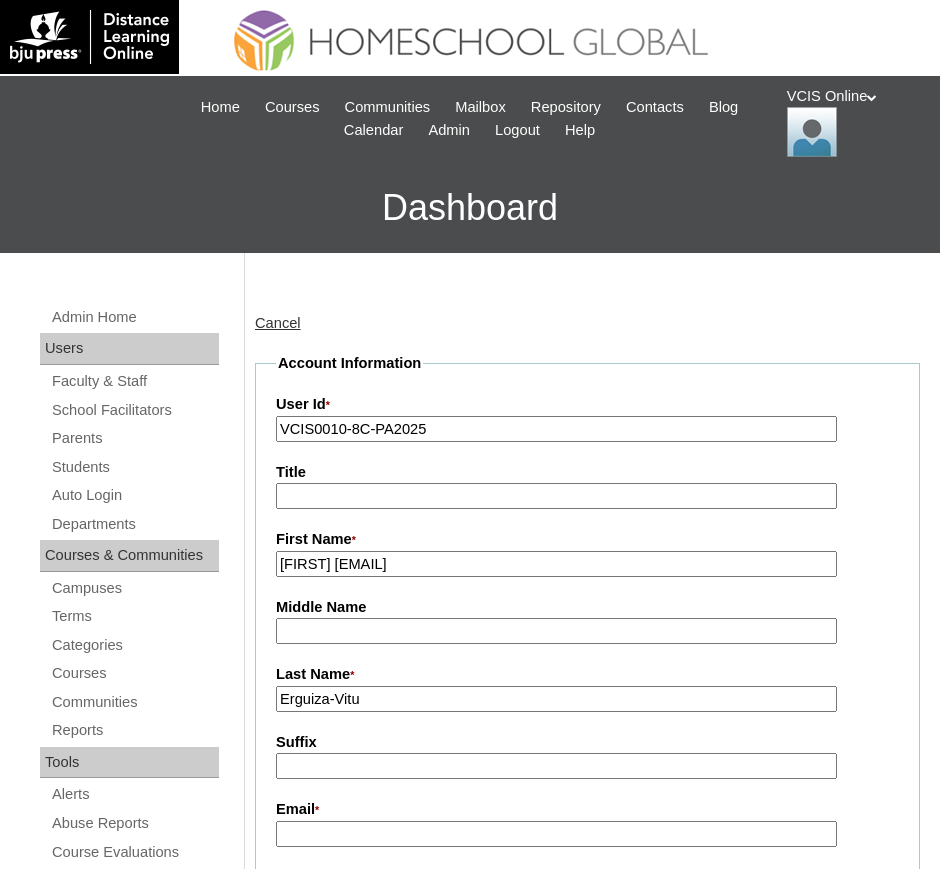 drag, startPoint x: 324, startPoint y: 567, endPoint x: 528, endPoint y: 568, distance: 204.00246 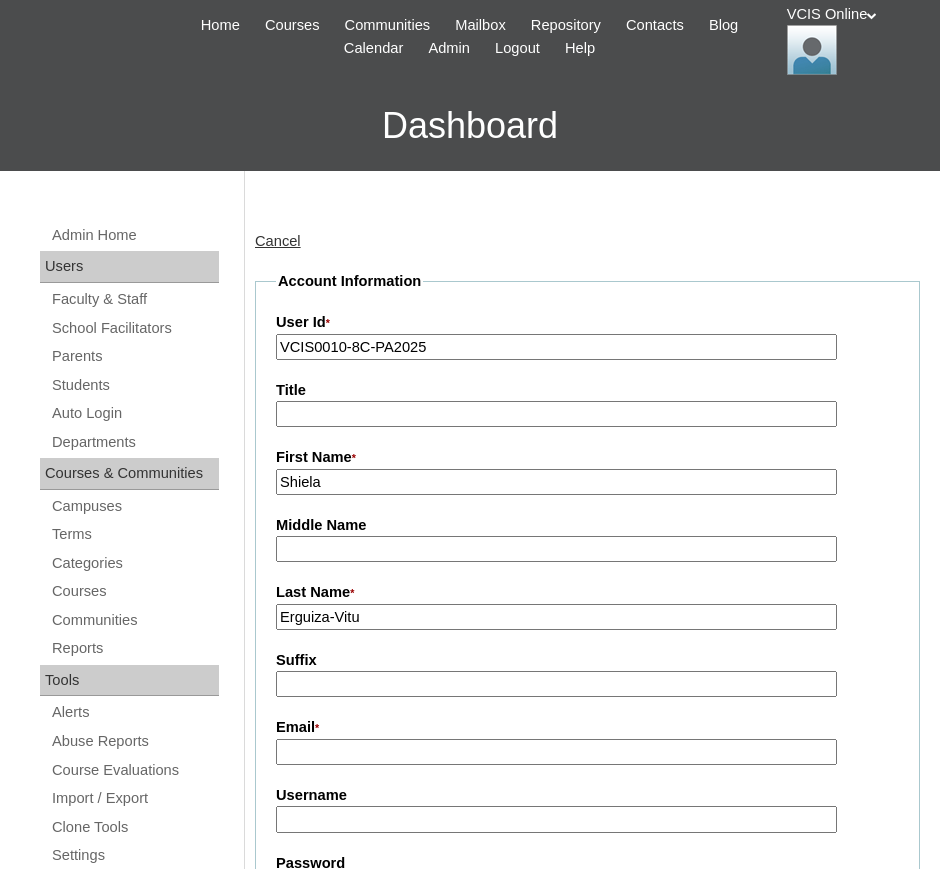 scroll, scrollTop: 125, scrollLeft: 0, axis: vertical 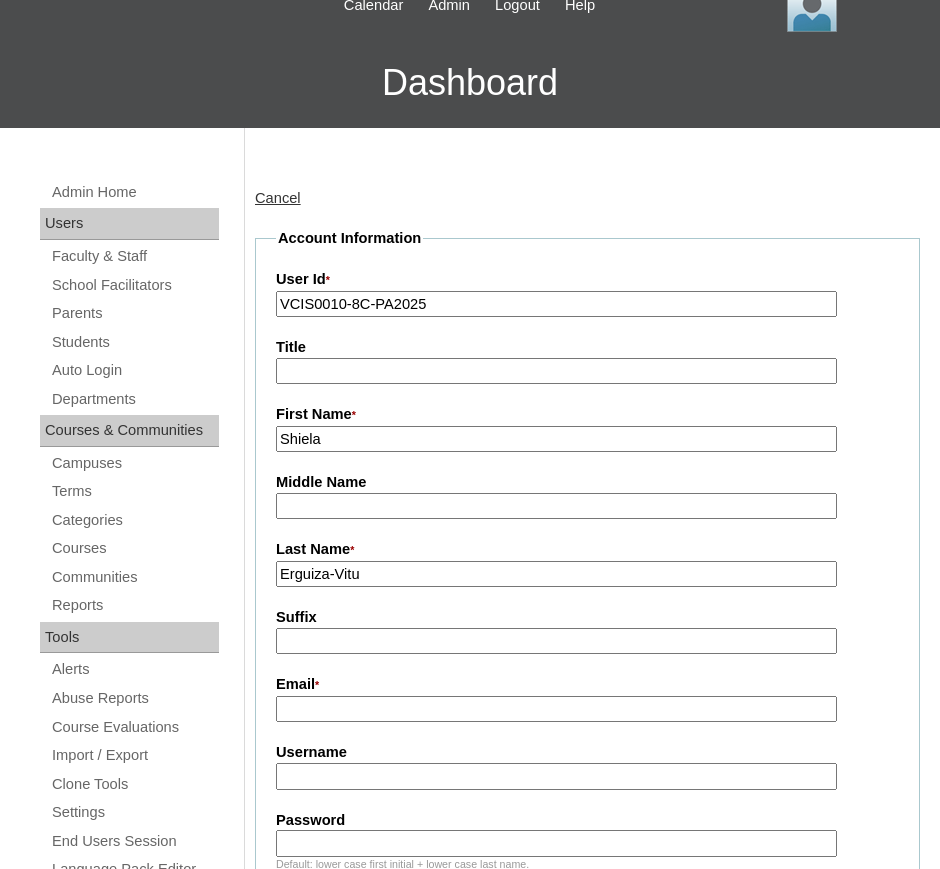 type on "Shiela" 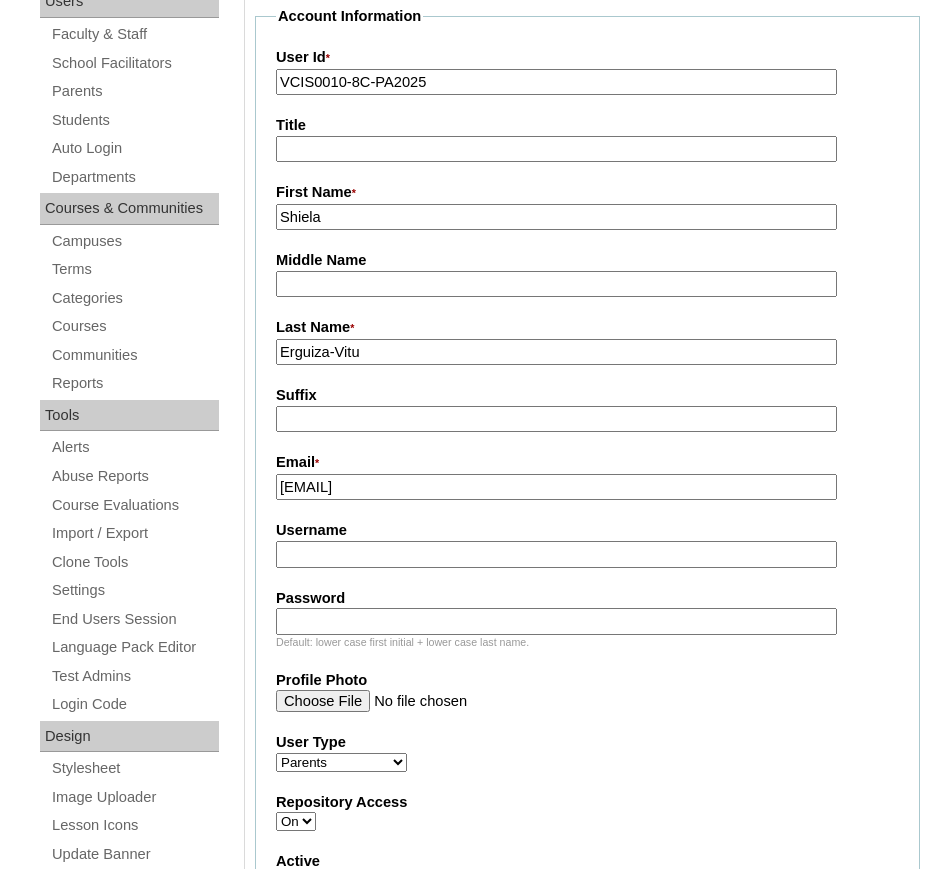 scroll, scrollTop: 375, scrollLeft: 0, axis: vertical 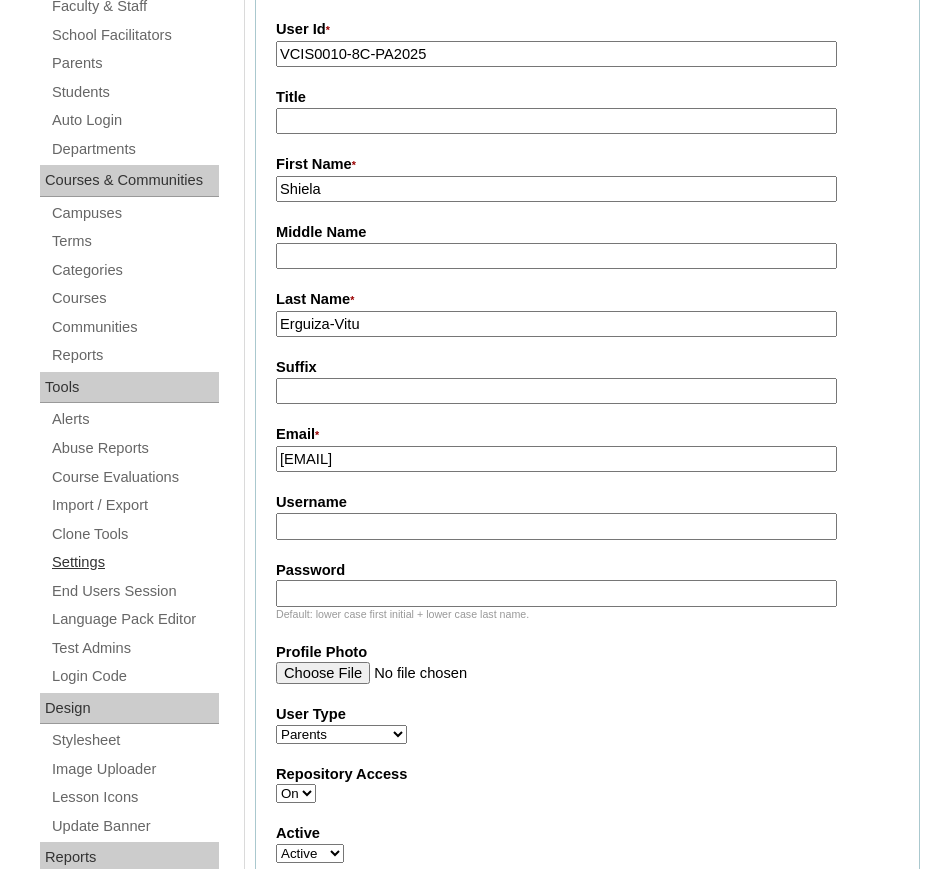 type on "vitugshiela88@gmail.com" 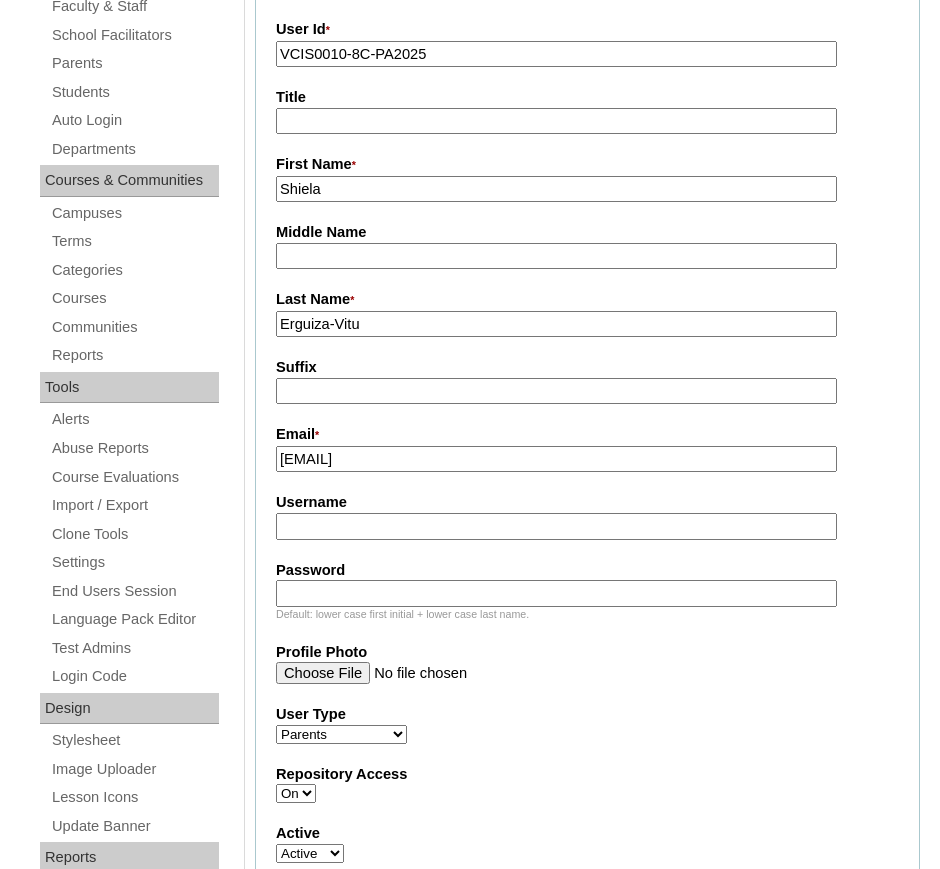click on "Username" at bounding box center [556, 526] 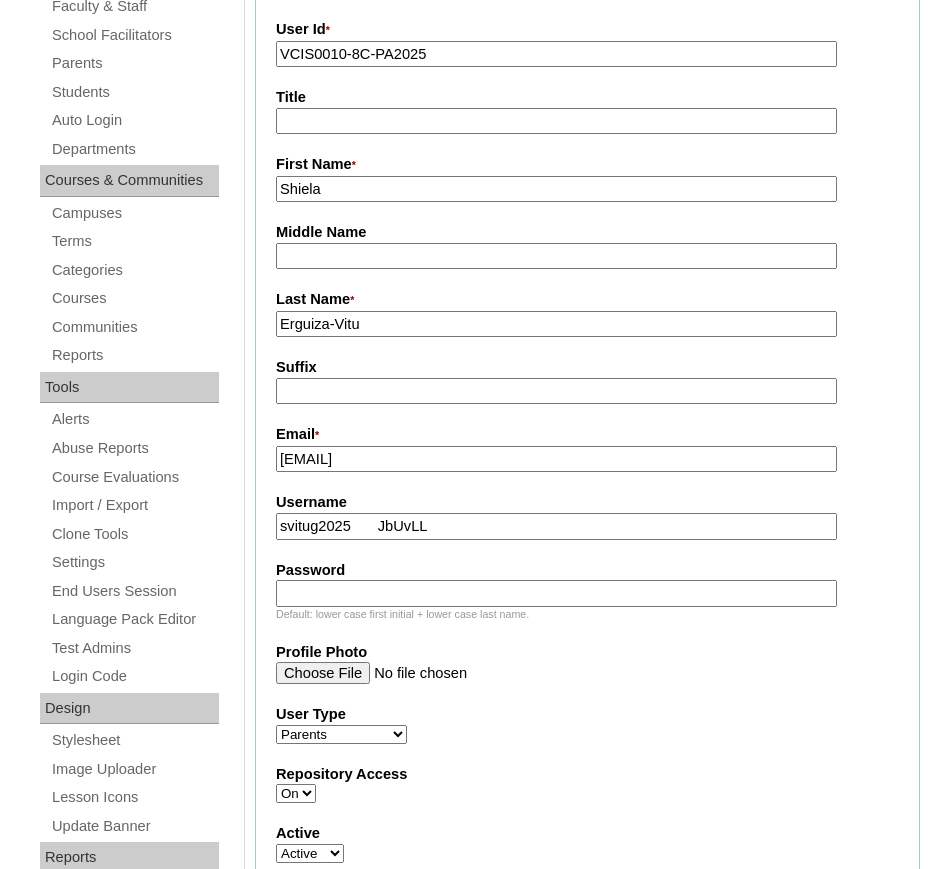 click on "svitug2025	JbUvLL" at bounding box center [556, 526] 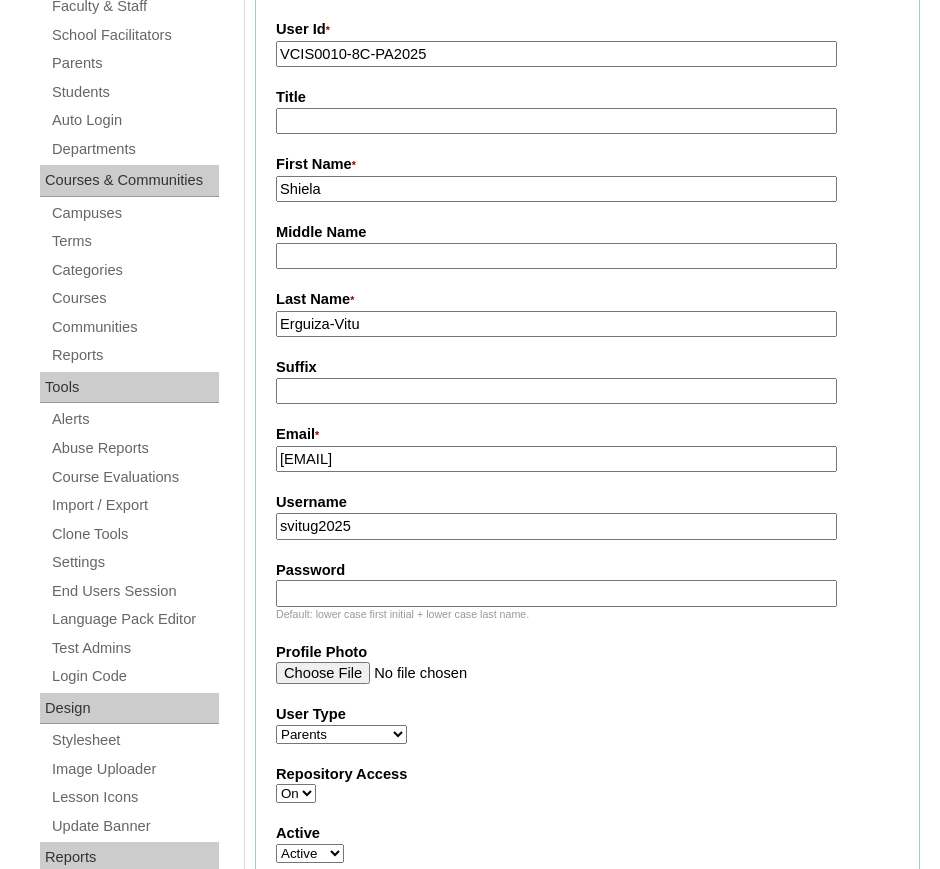 type on "svitug2025" 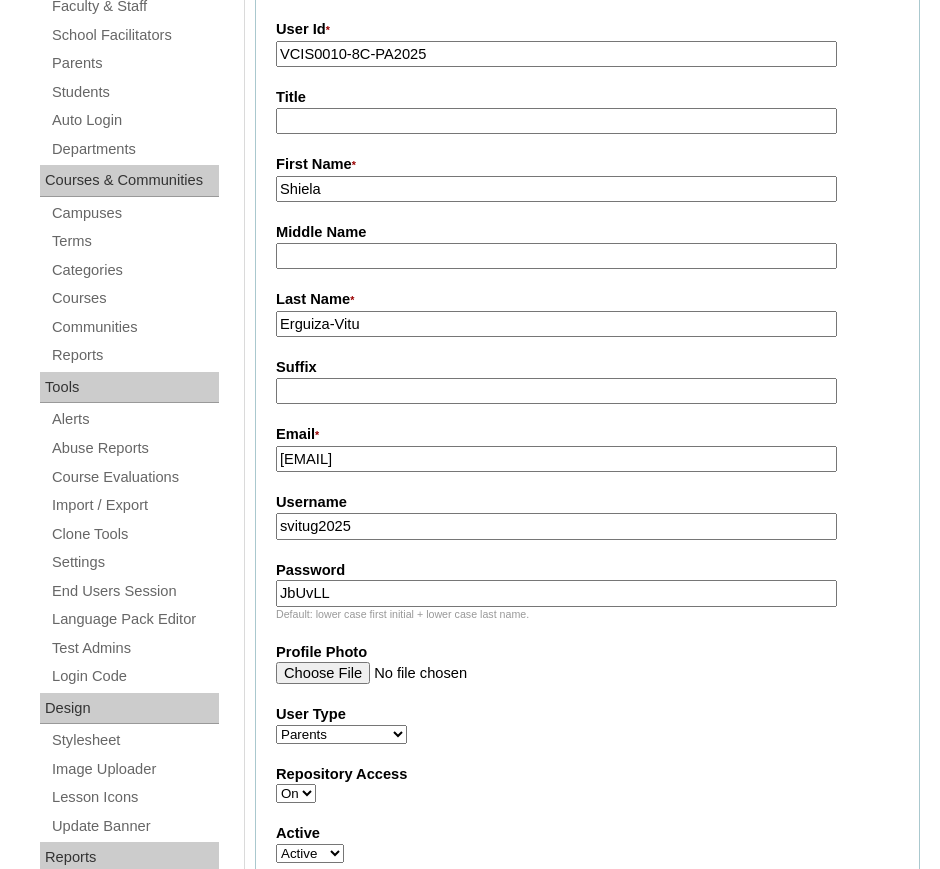 type on "JbUvLL" 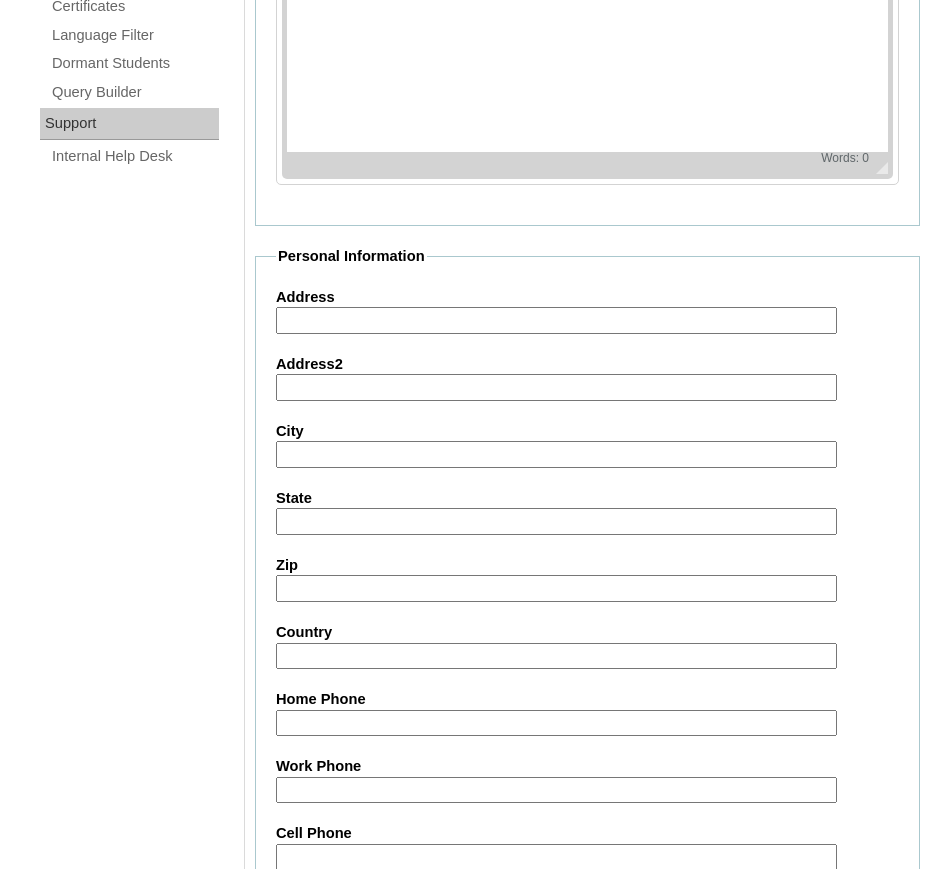 scroll, scrollTop: 1918, scrollLeft: 0, axis: vertical 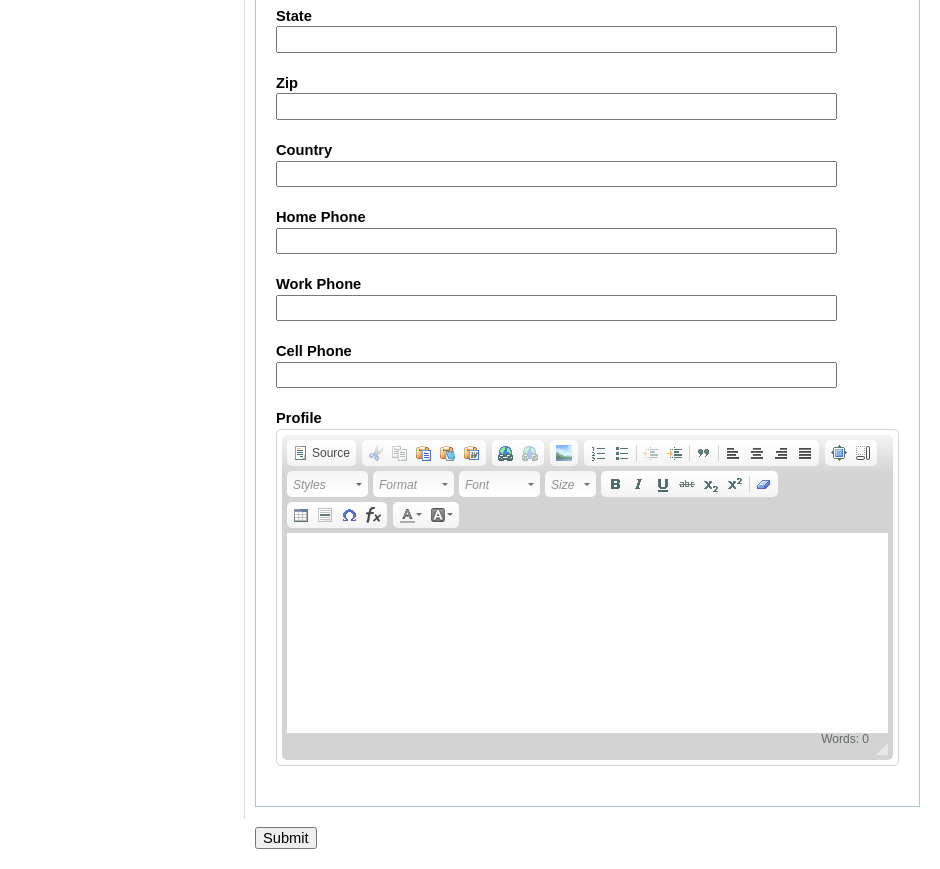 click on "Submit" at bounding box center (286, 838) 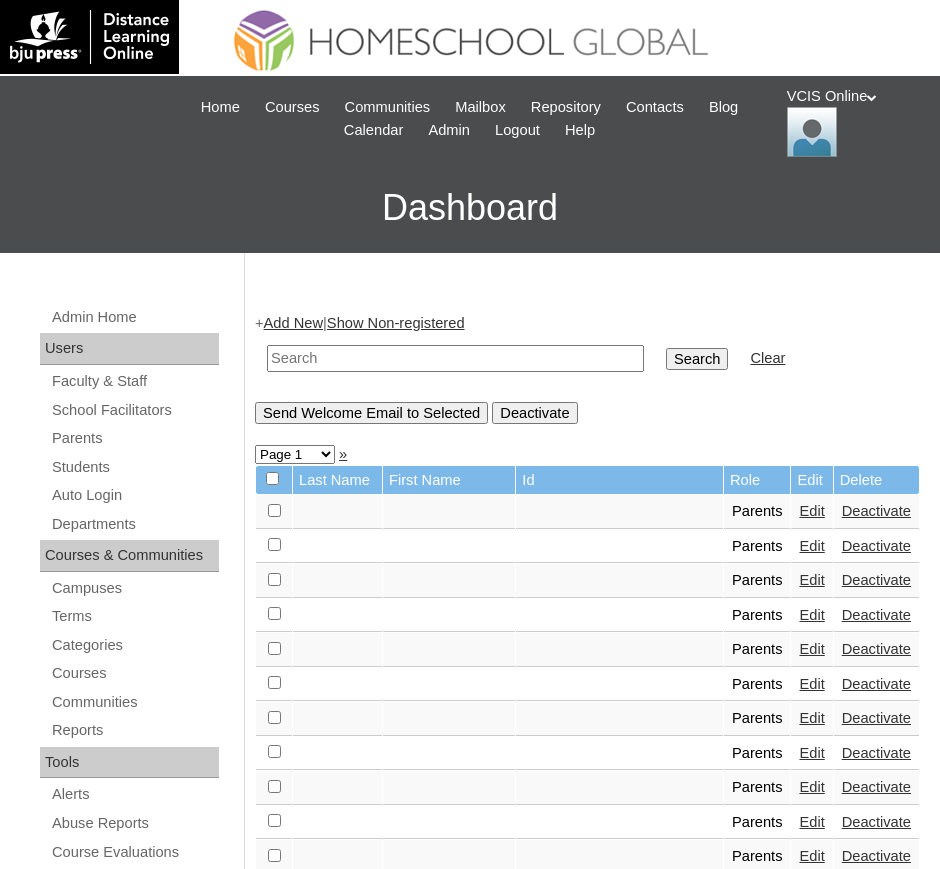 scroll, scrollTop: 0, scrollLeft: 0, axis: both 